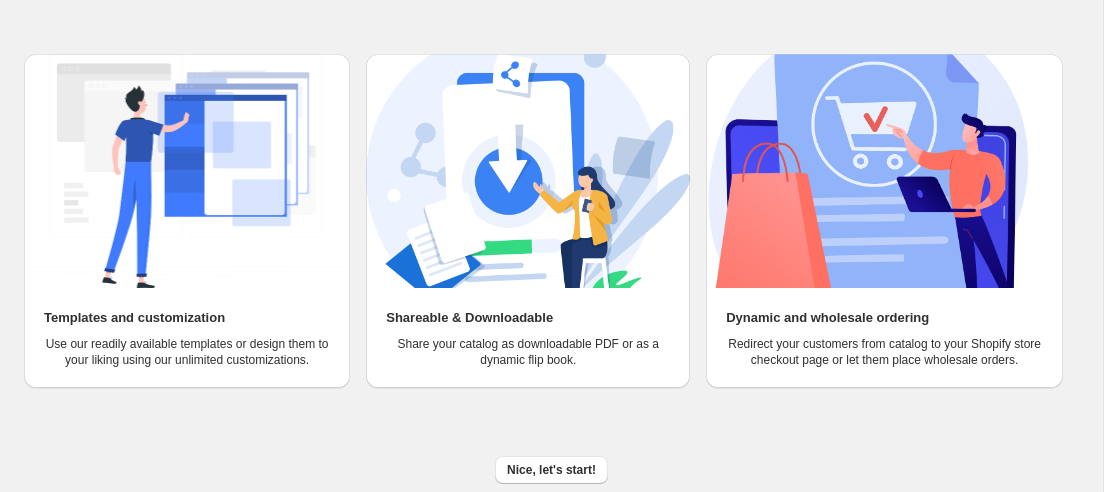 scroll, scrollTop: 231, scrollLeft: 0, axis: vertical 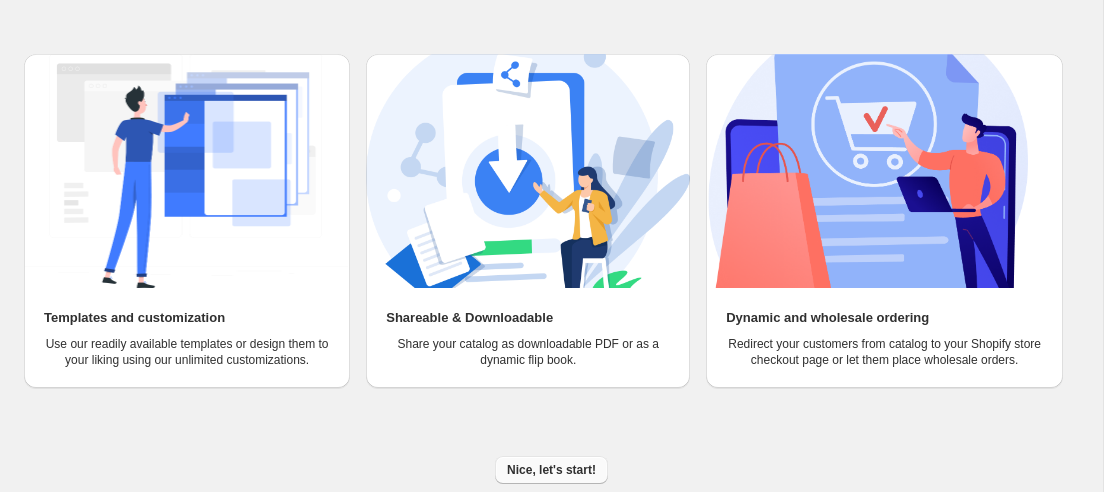 click on "Nice, let's start!" at bounding box center (551, 470) 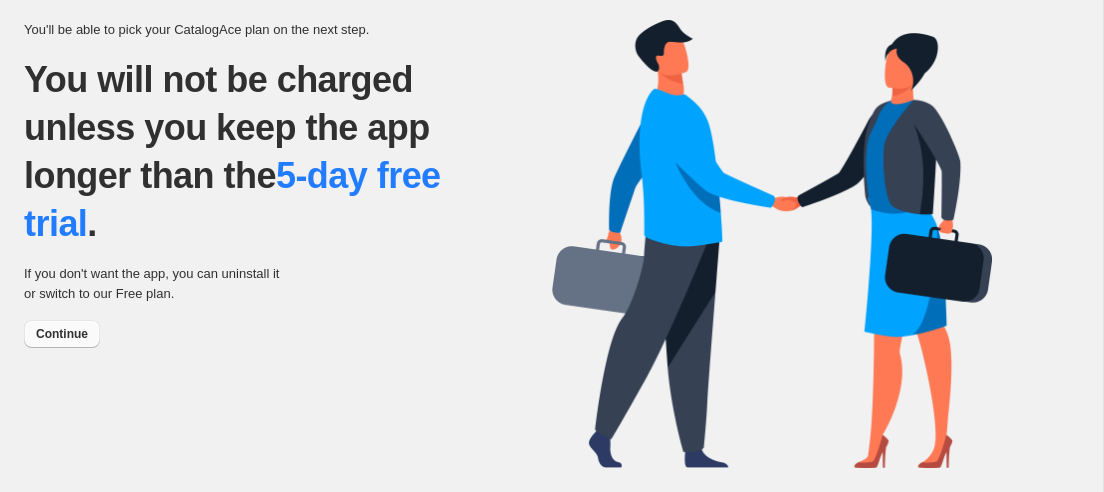 click on "Continue" at bounding box center [62, 334] 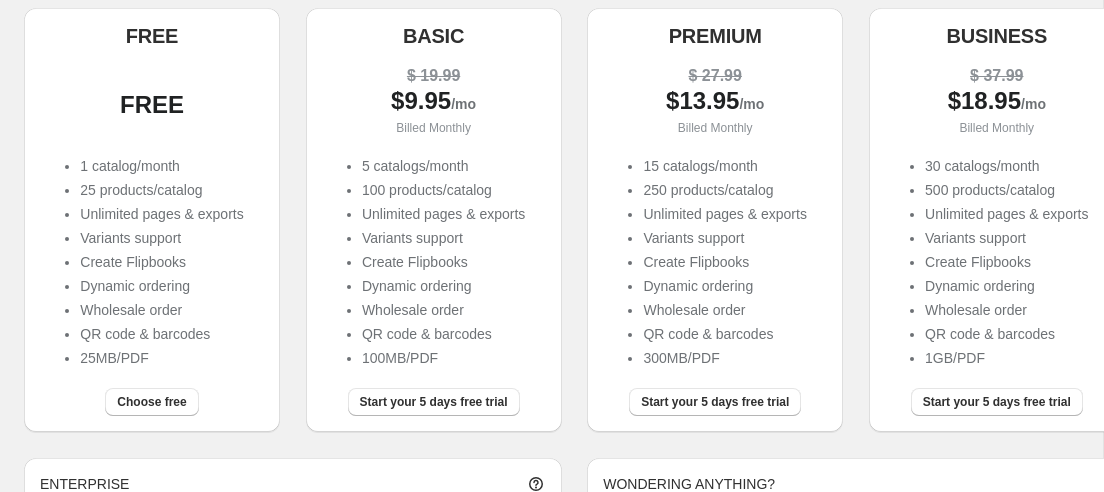 scroll, scrollTop: 226, scrollLeft: 0, axis: vertical 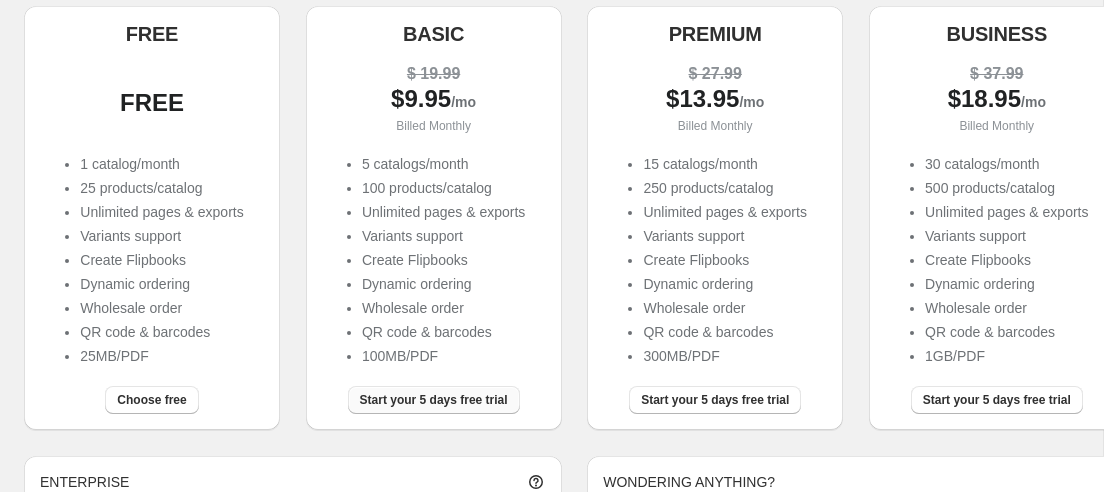 click on "Start your 5 days free trial" at bounding box center (434, 400) 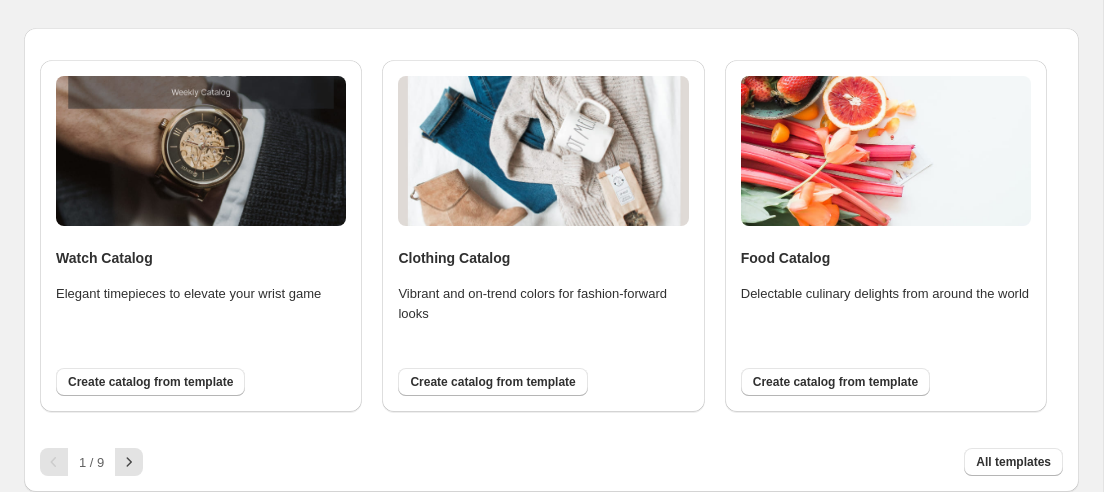 scroll, scrollTop: 151, scrollLeft: 0, axis: vertical 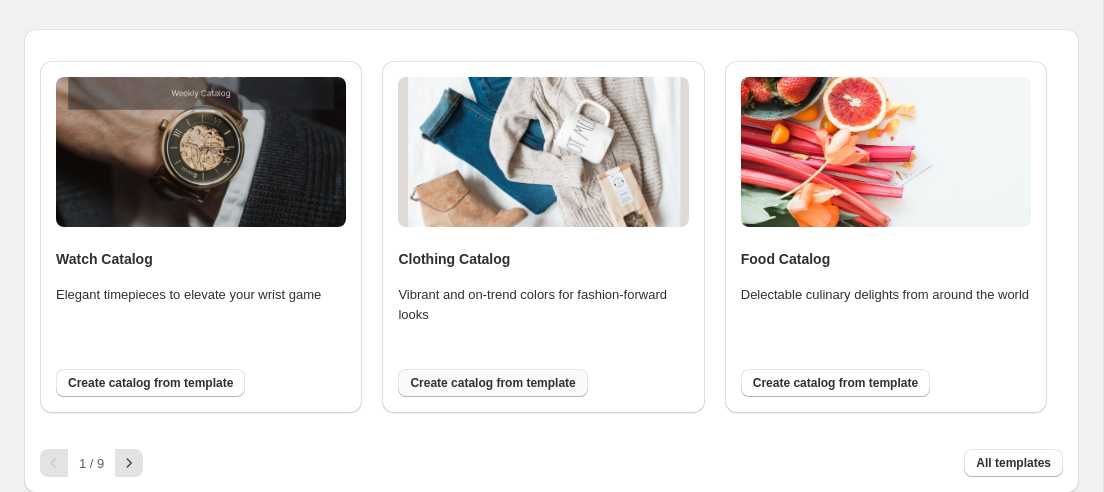 click on "Create catalog from template" at bounding box center [492, 383] 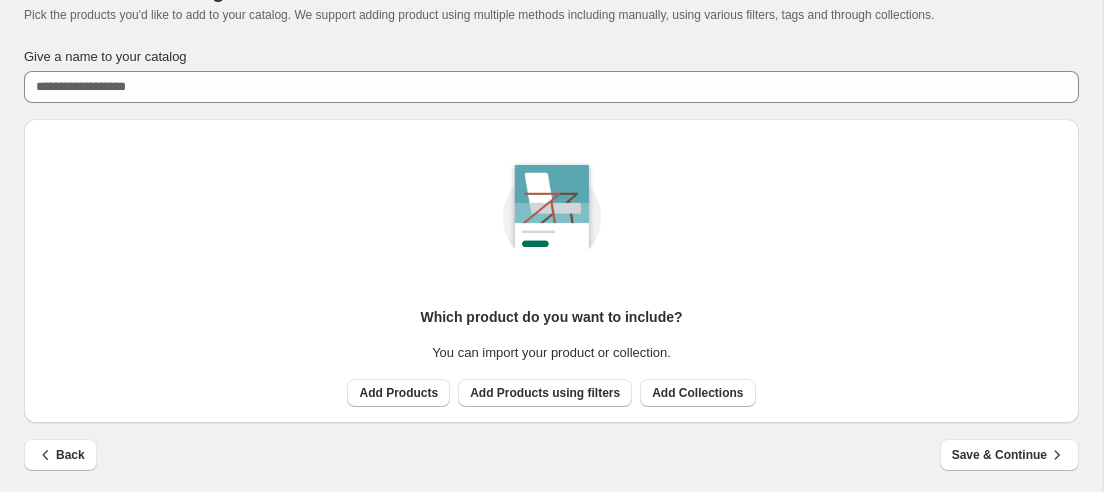 scroll, scrollTop: 70, scrollLeft: 0, axis: vertical 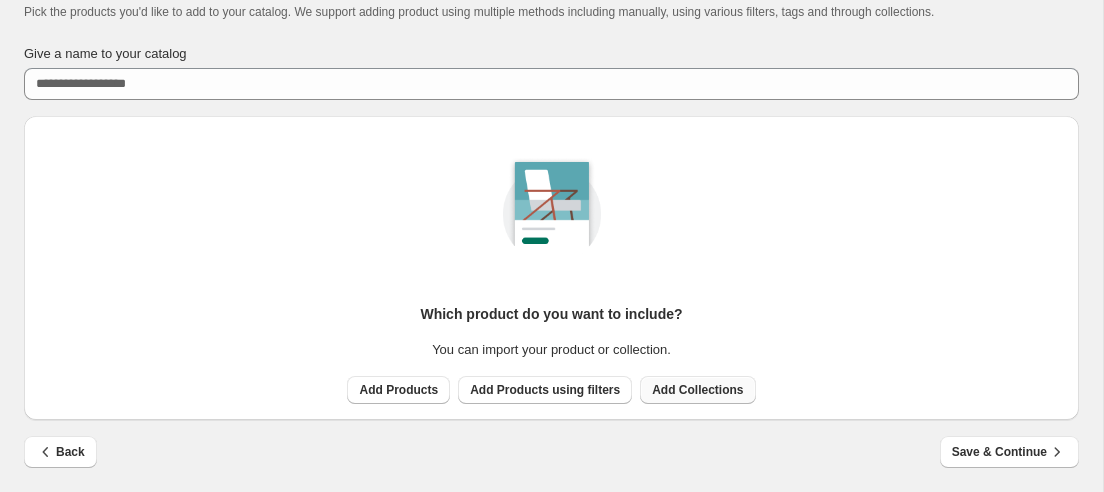 click on "Add Collections" at bounding box center (697, 390) 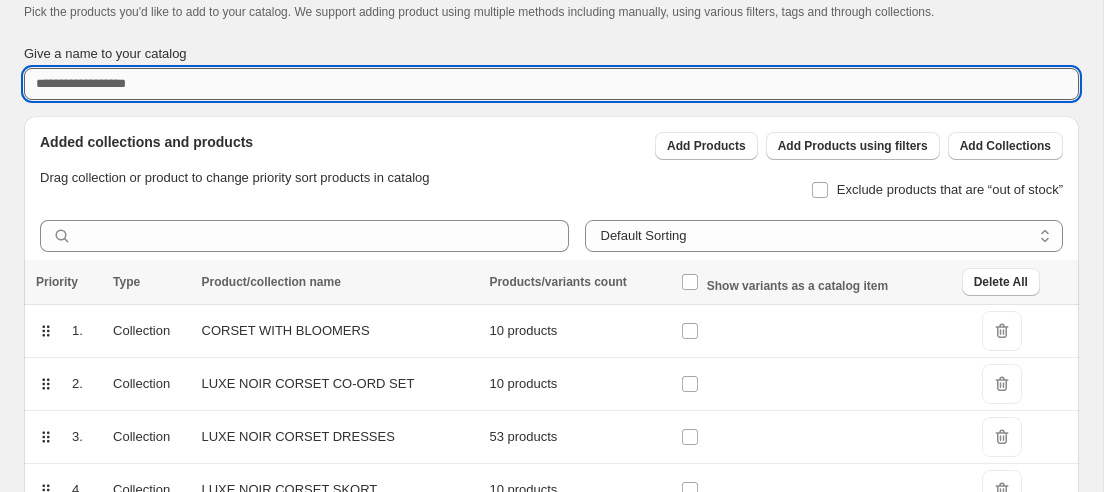 click on "Give a name to your catalog" at bounding box center [551, 84] 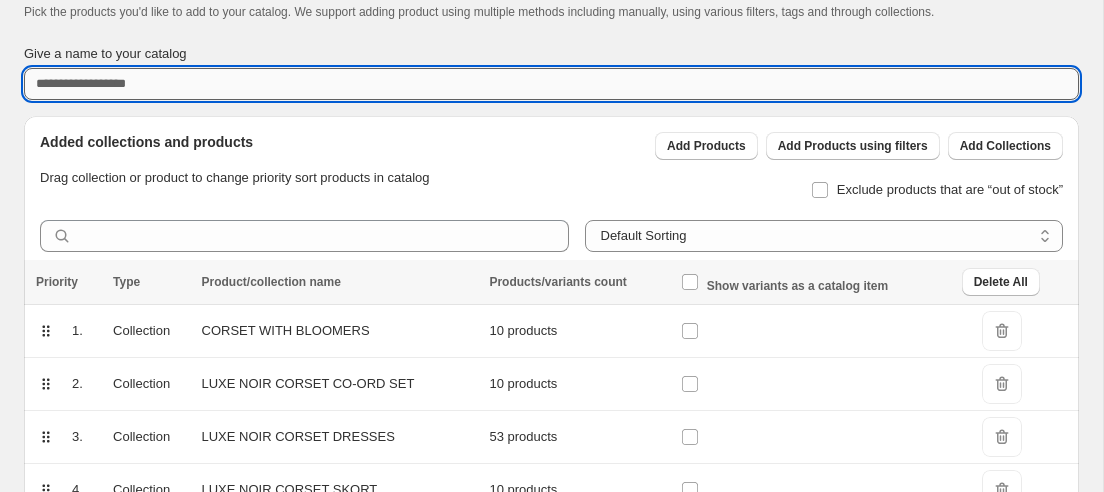 click on "Give a name to your catalog" at bounding box center (551, 84) 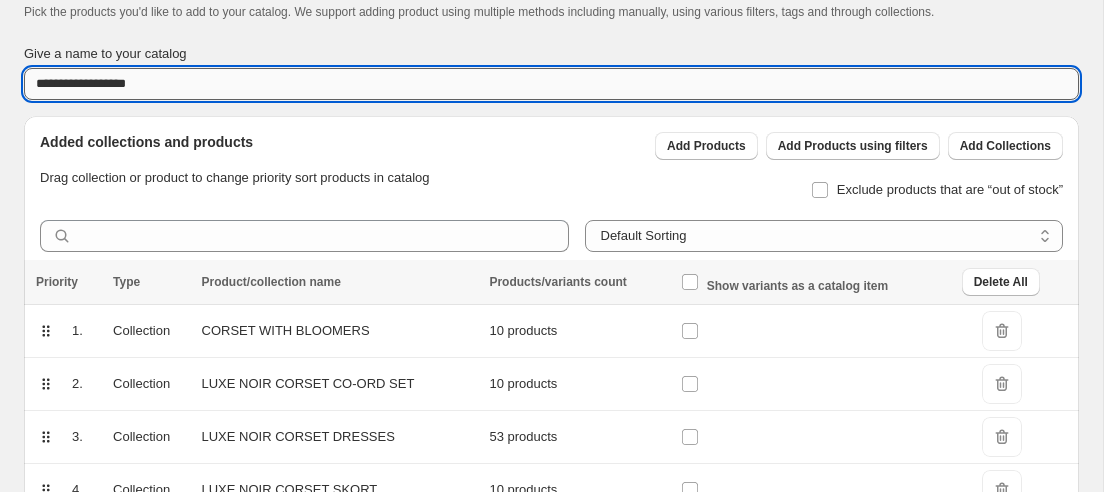 click on "**********" at bounding box center [551, 84] 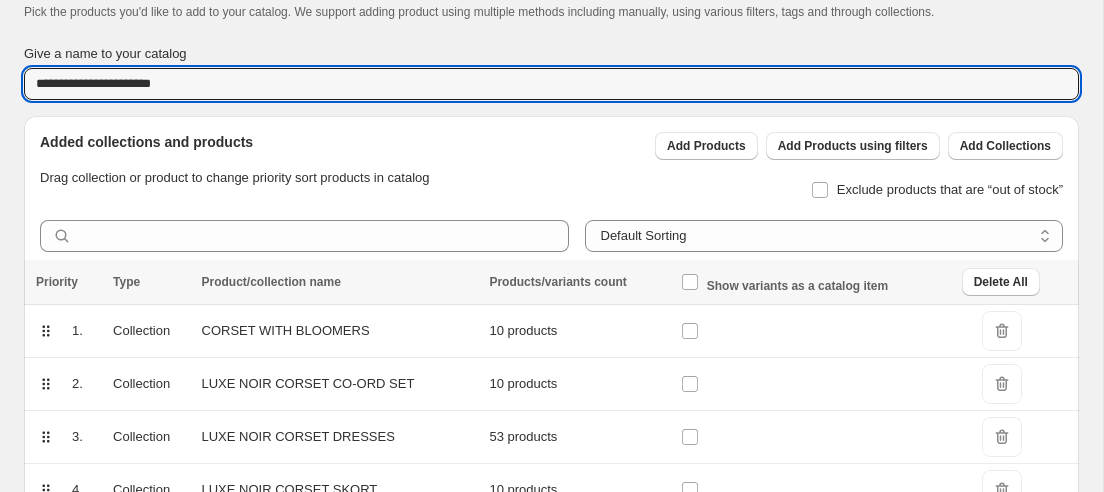 type on "**********" 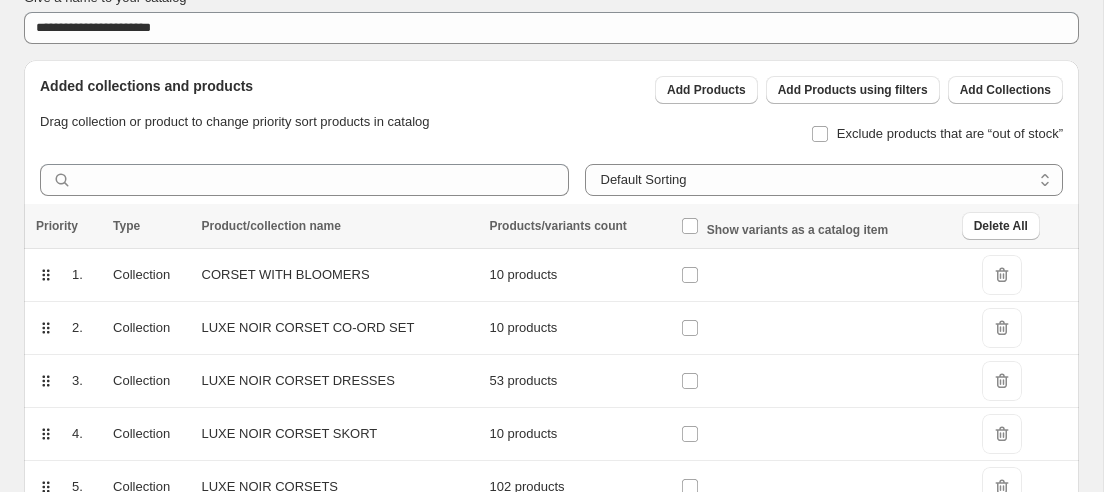scroll, scrollTop: 326, scrollLeft: 0, axis: vertical 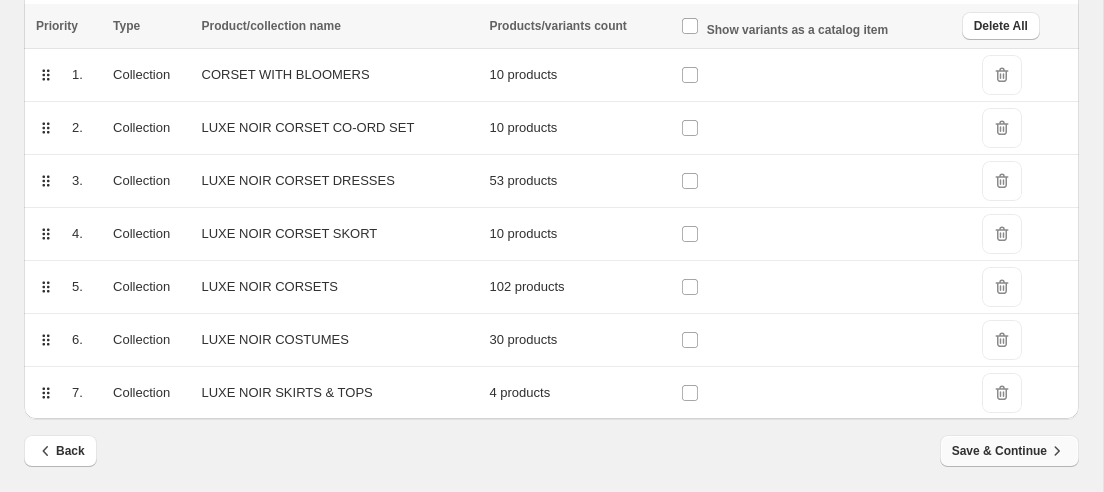 click on "Save & Continue" at bounding box center [1009, 451] 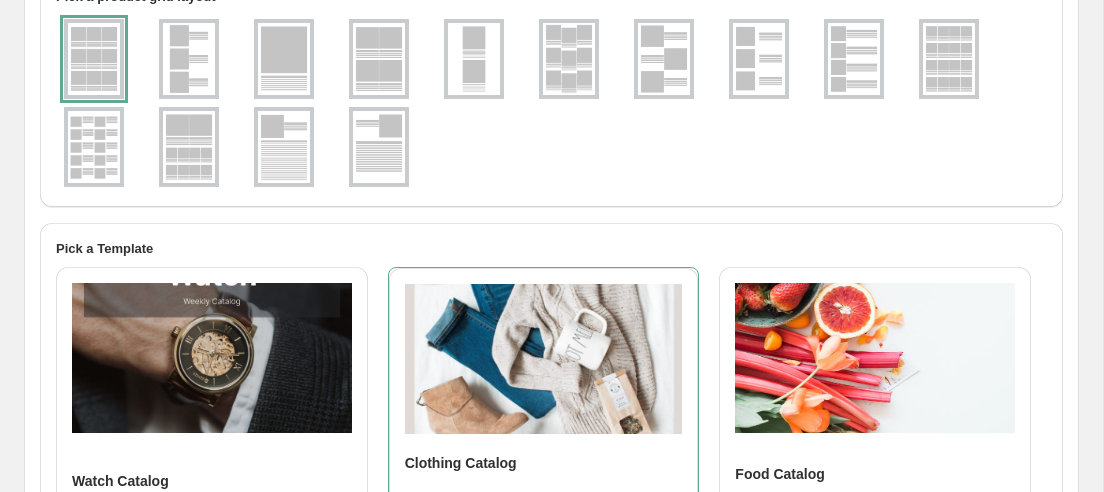 scroll, scrollTop: 395, scrollLeft: 0, axis: vertical 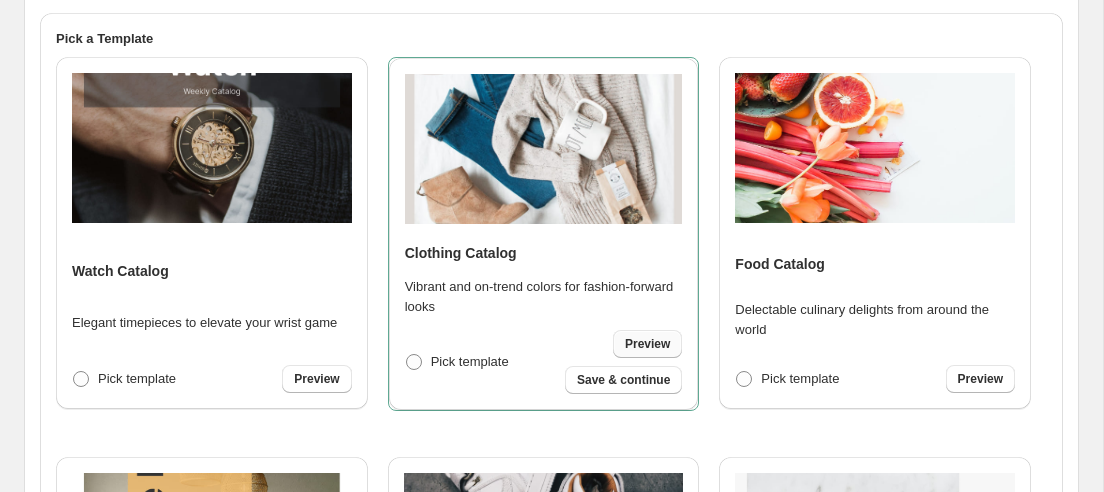 click on "Preview" at bounding box center (647, 344) 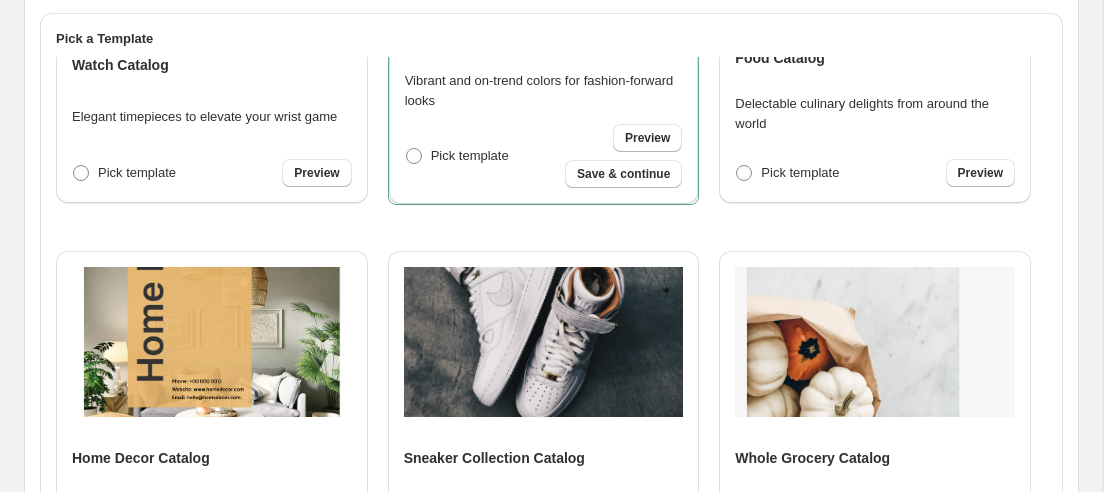 scroll, scrollTop: 0, scrollLeft: 0, axis: both 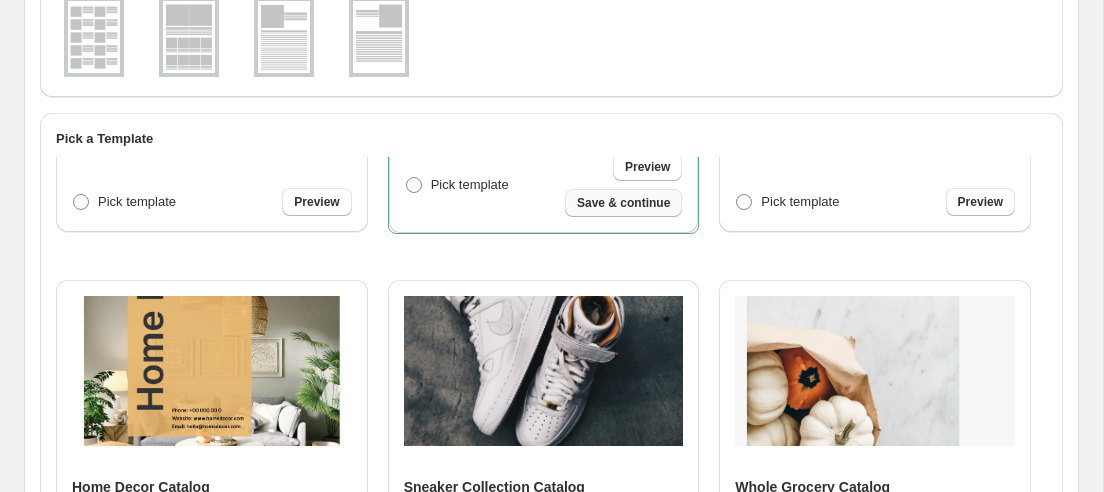 click on "Save & continue" at bounding box center [623, 203] 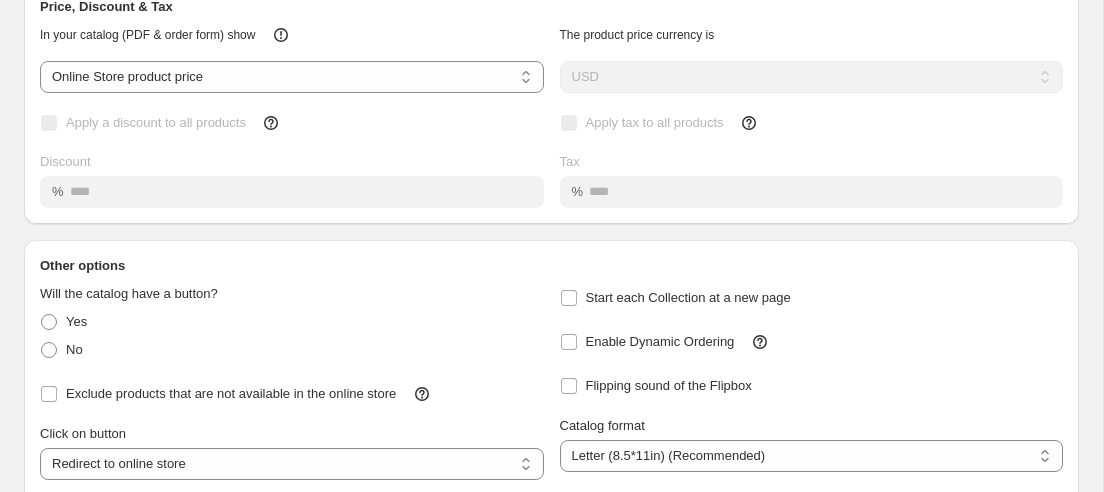 scroll, scrollTop: 0, scrollLeft: 0, axis: both 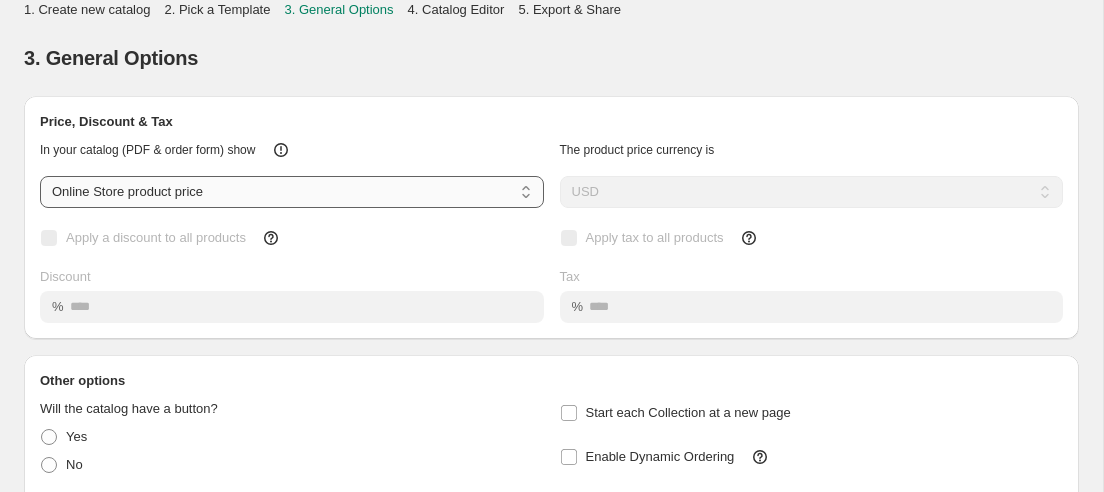 click on "**********" at bounding box center [292, 192] 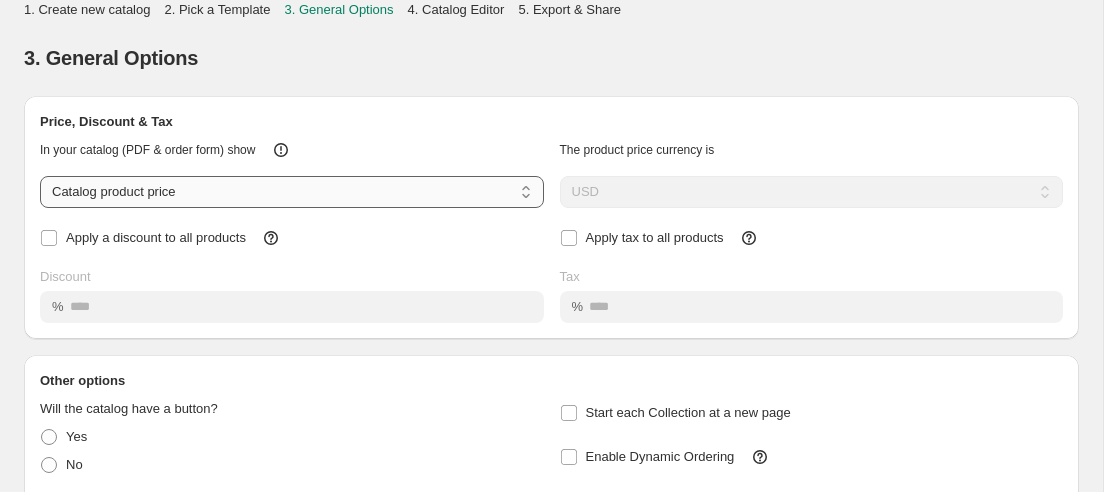 click on "**********" at bounding box center [292, 192] 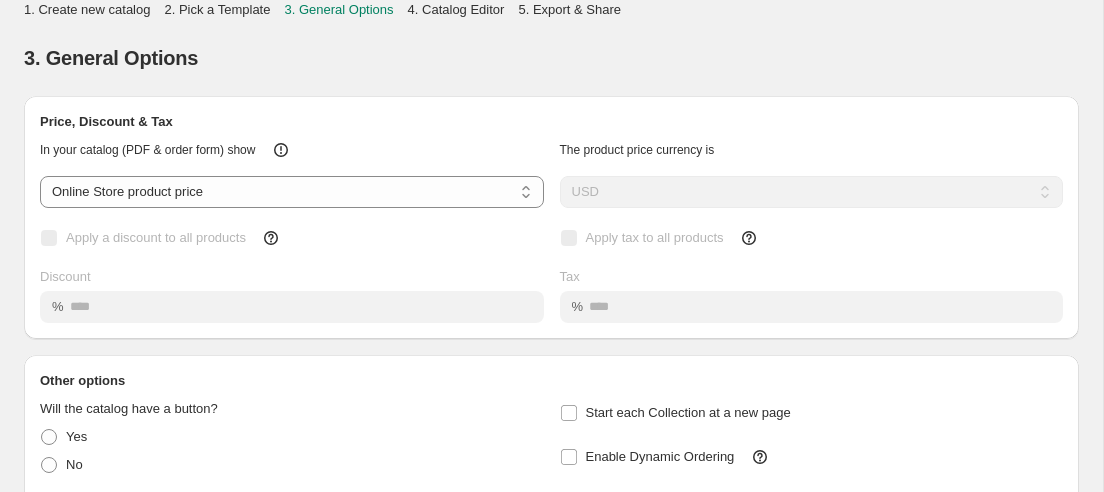 click on "Apply a discount to all products" at bounding box center (292, 238) 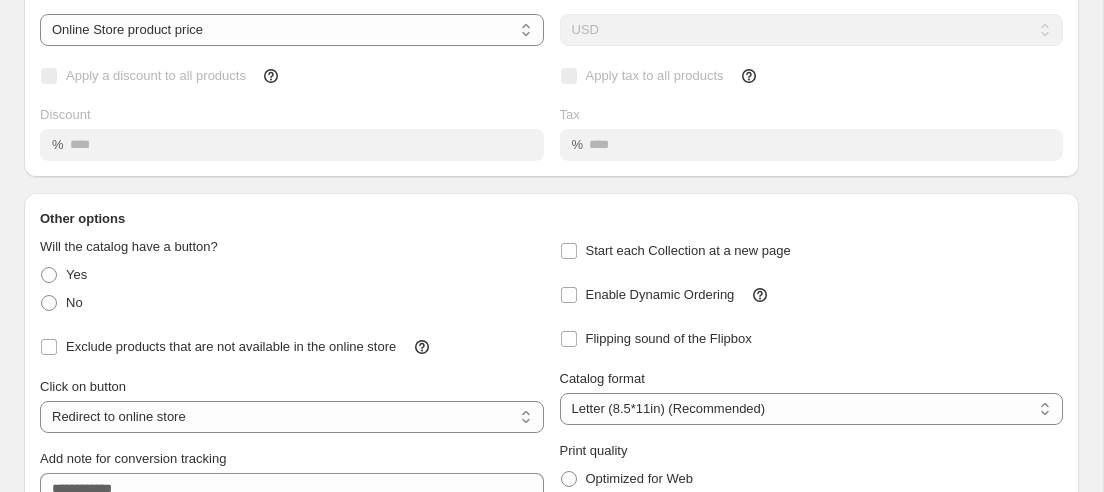 scroll, scrollTop: 166, scrollLeft: 0, axis: vertical 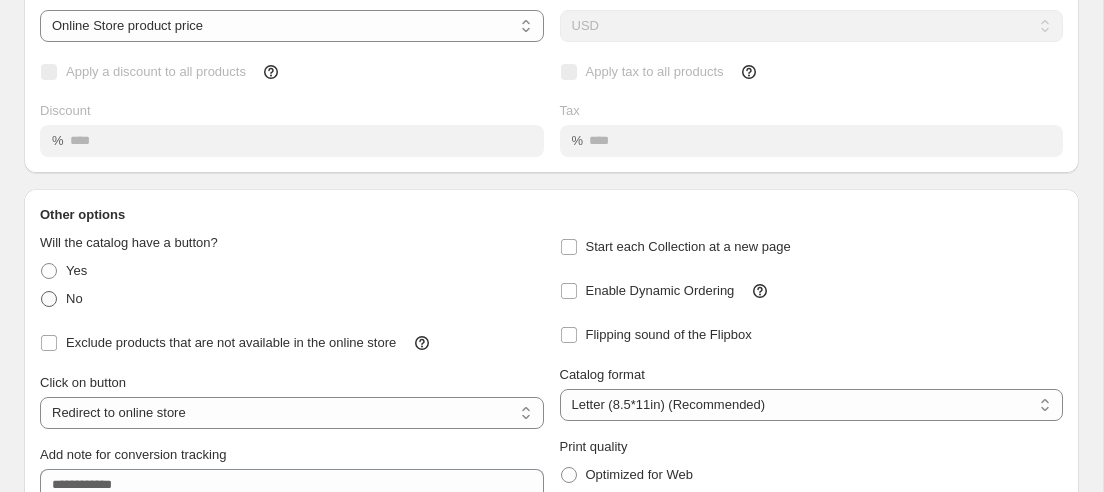 click at bounding box center [49, 299] 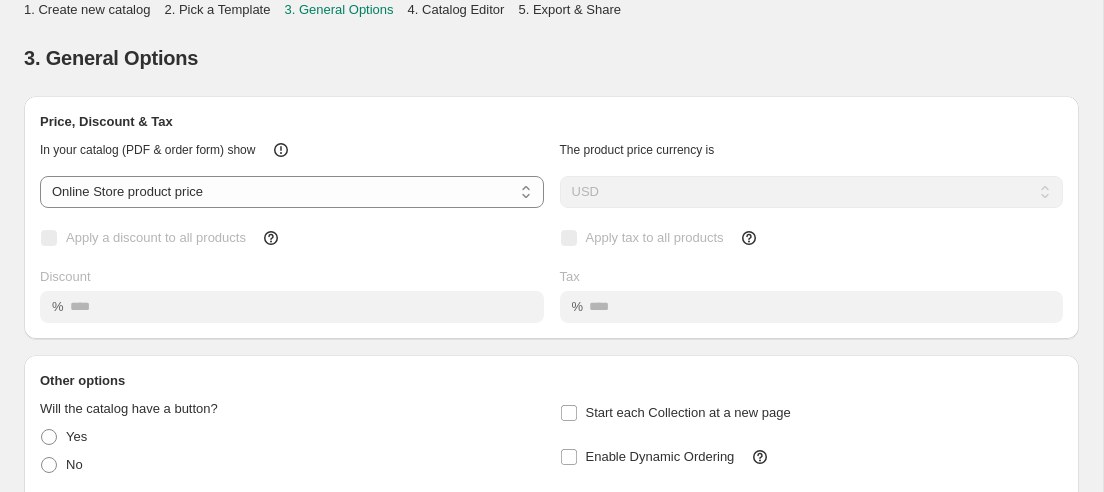 scroll, scrollTop: 309, scrollLeft: 0, axis: vertical 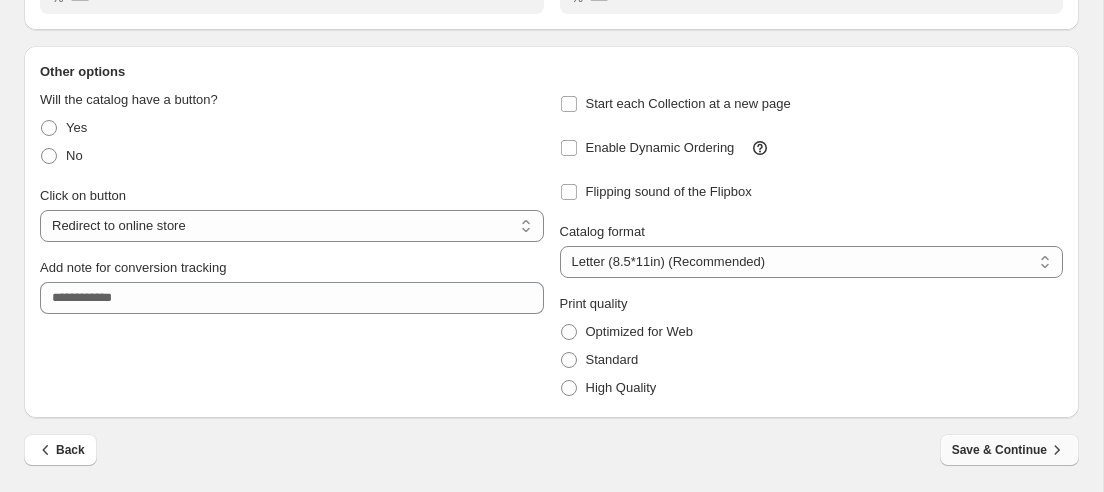 click on "Save & Continue" at bounding box center (1009, 450) 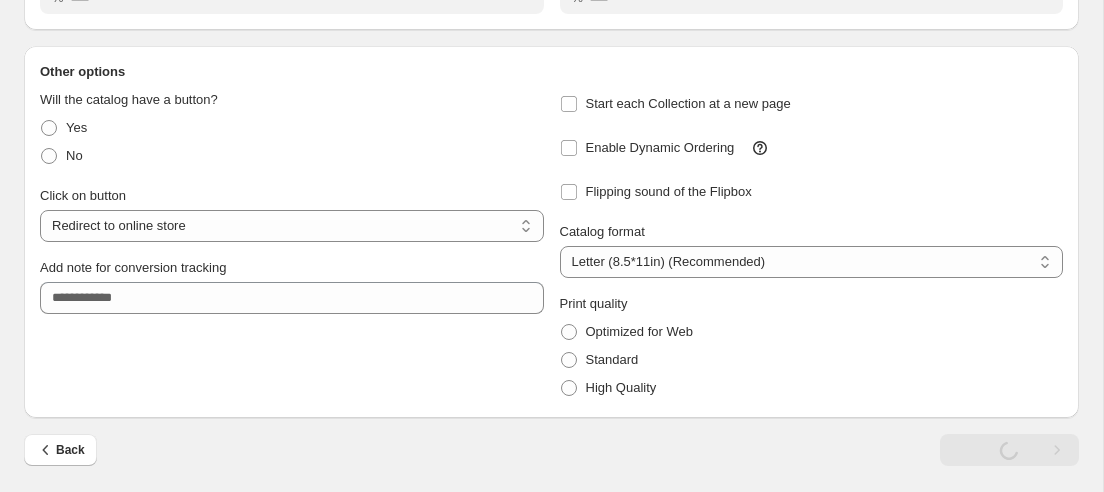 scroll, scrollTop: 0, scrollLeft: 0, axis: both 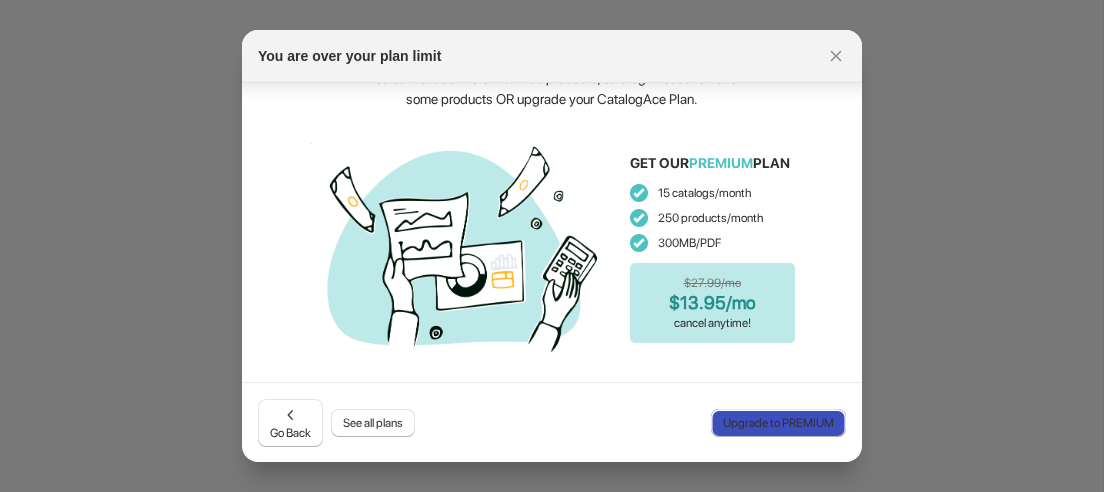 click on "Upgrade to PREMIUM" at bounding box center [778, 423] 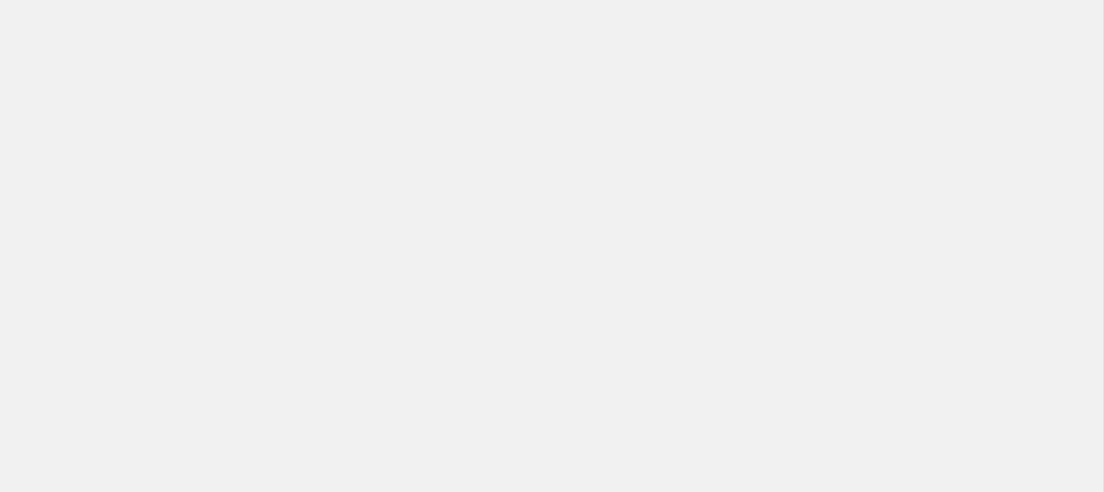 scroll, scrollTop: 0, scrollLeft: 0, axis: both 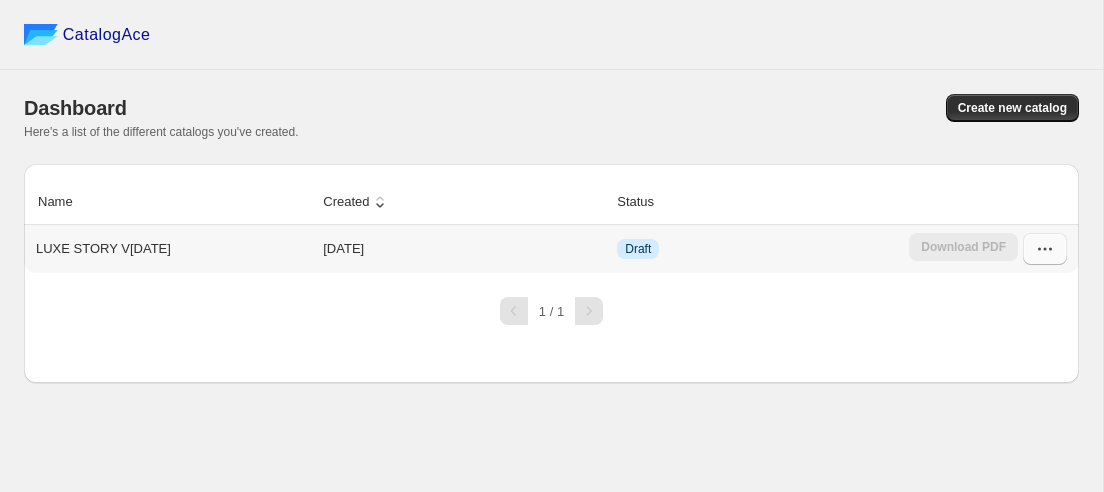 click 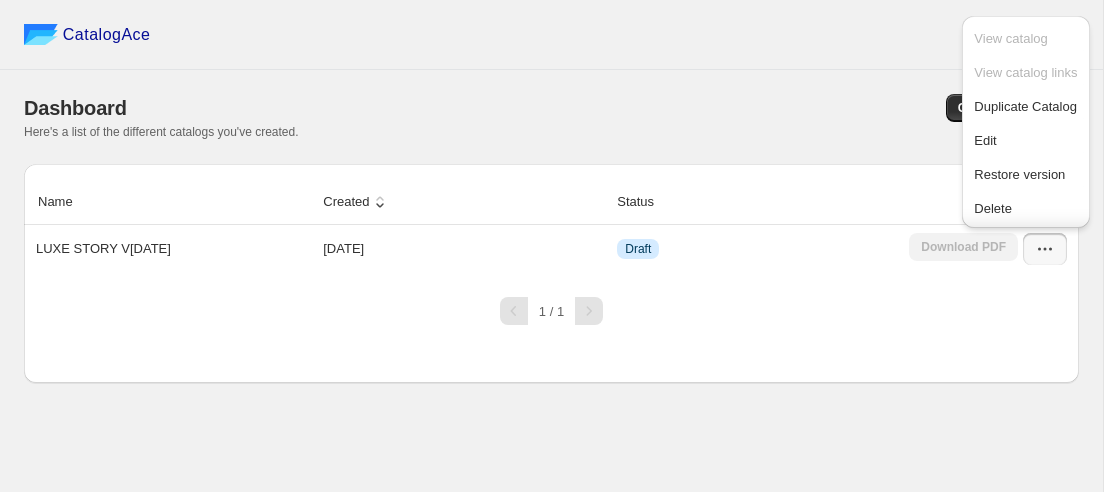 click on "Name Created Status LUXE STORY V1 JUNE 2025 2025-07-02 Draft Download PDF 1 / 1" at bounding box center [551, 273] 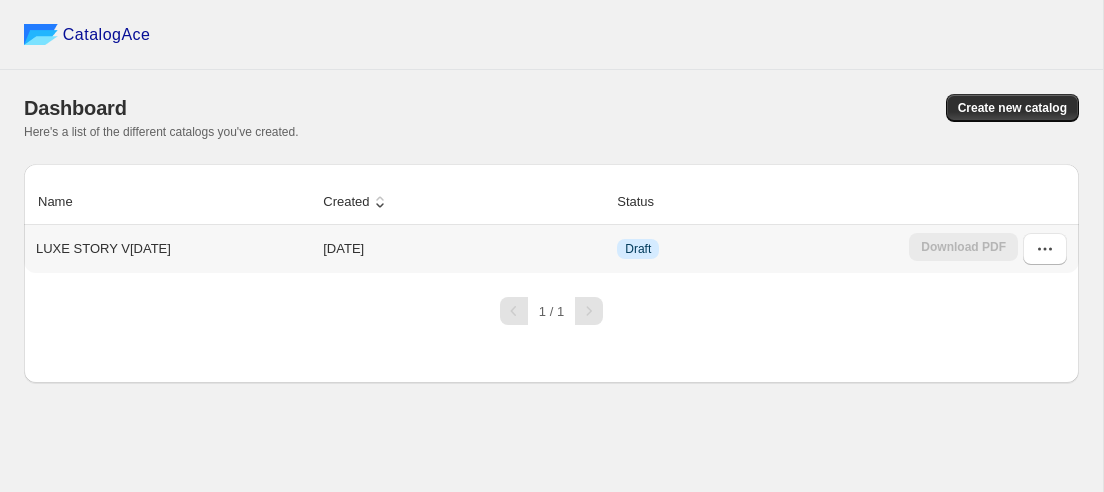 click on "LUXE STORY V1 JUNE 2025" at bounding box center (103, 249) 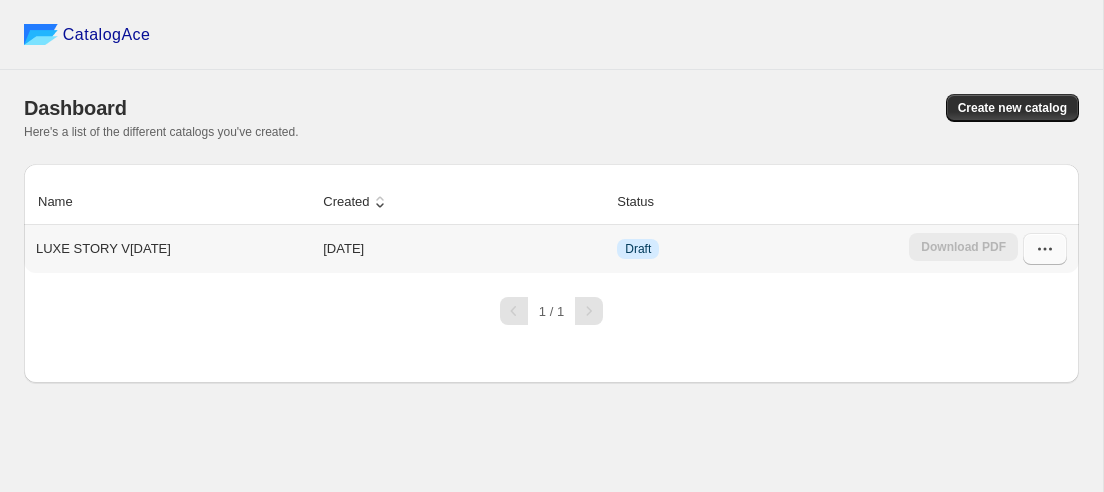 click 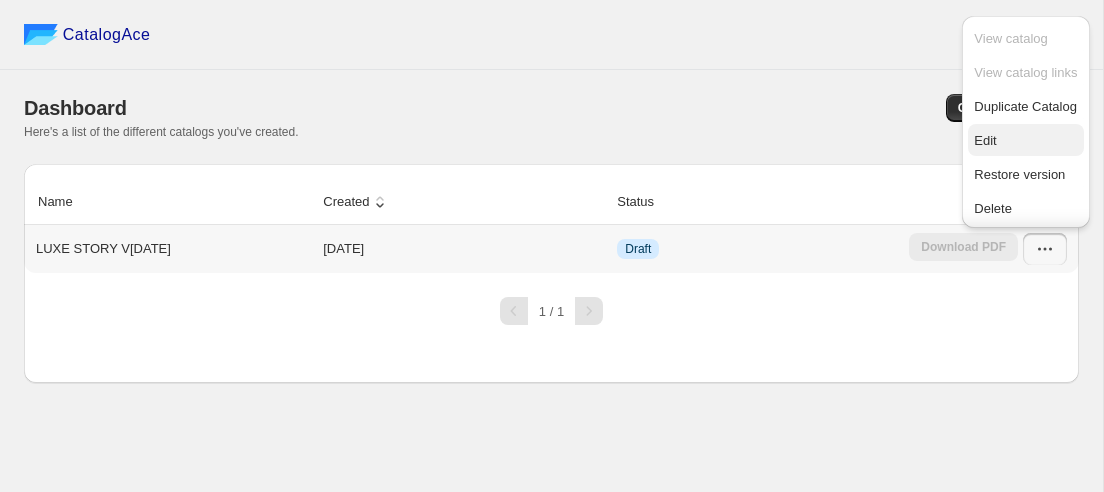 click on "Edit" at bounding box center (985, 140) 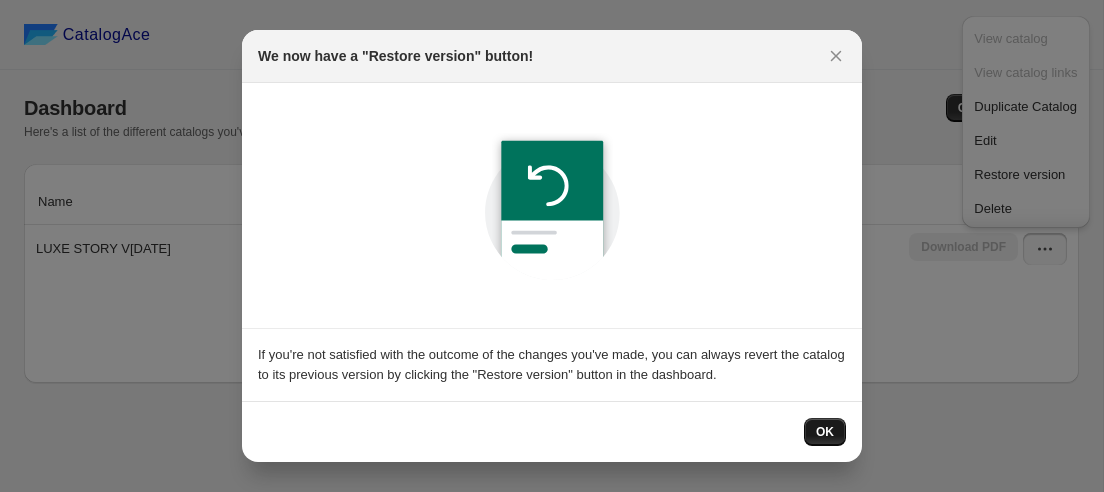 click on "OK" at bounding box center [825, 432] 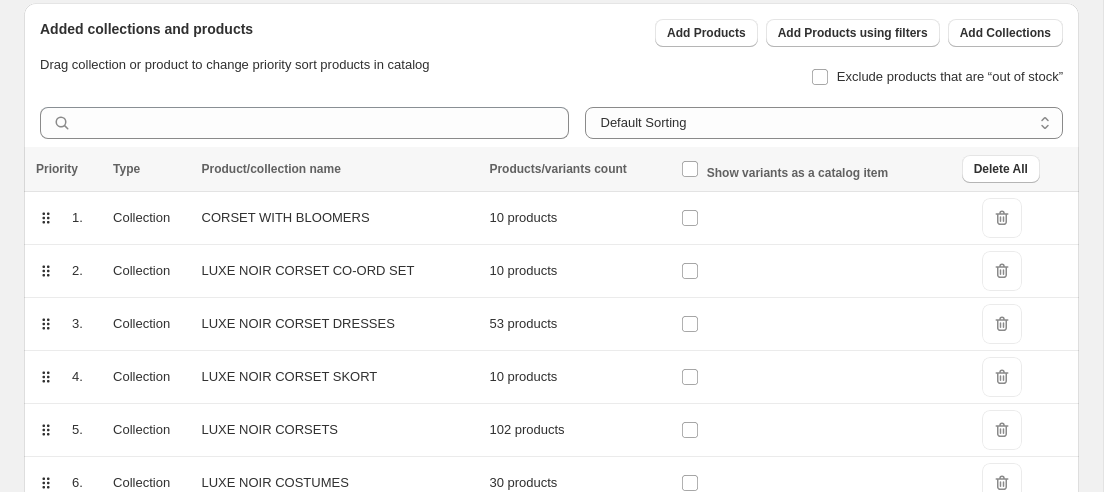 scroll, scrollTop: 326, scrollLeft: 0, axis: vertical 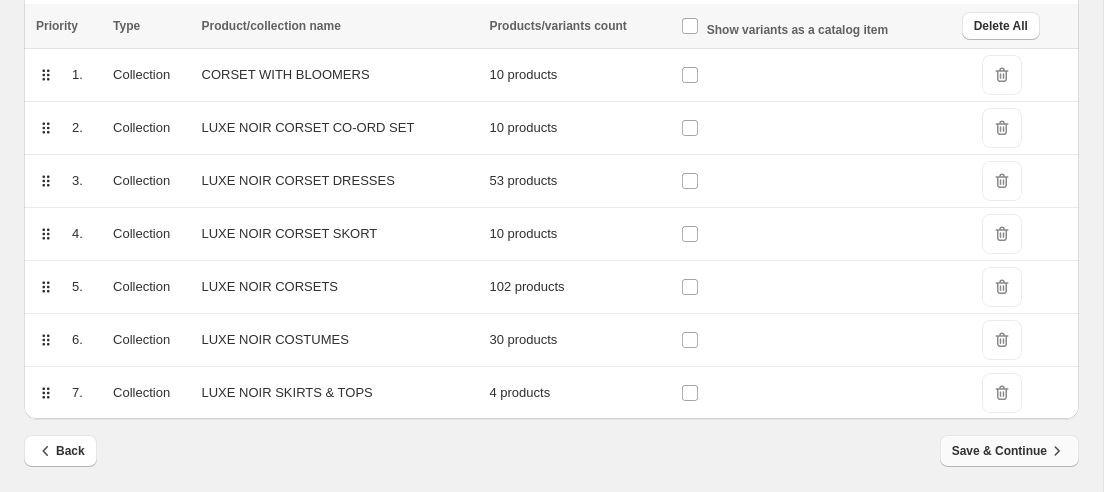 click on "Save & Continue" at bounding box center (1009, 451) 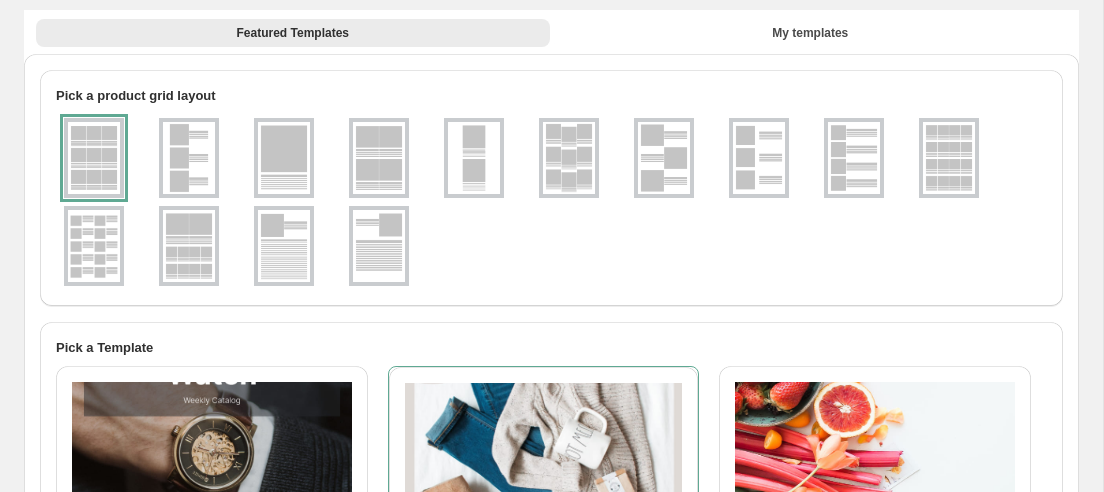 scroll, scrollTop: 403, scrollLeft: 0, axis: vertical 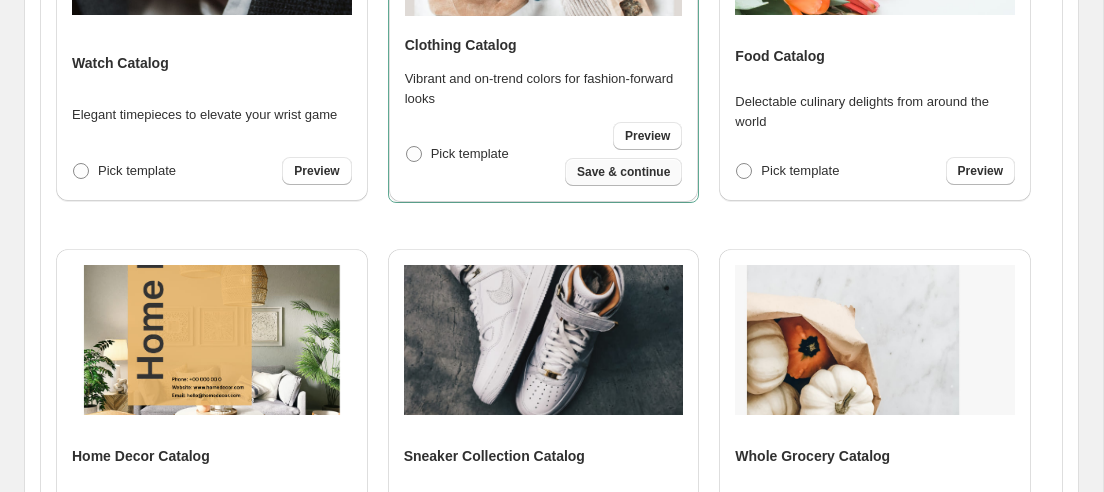 click on "Save & continue" at bounding box center (623, 172) 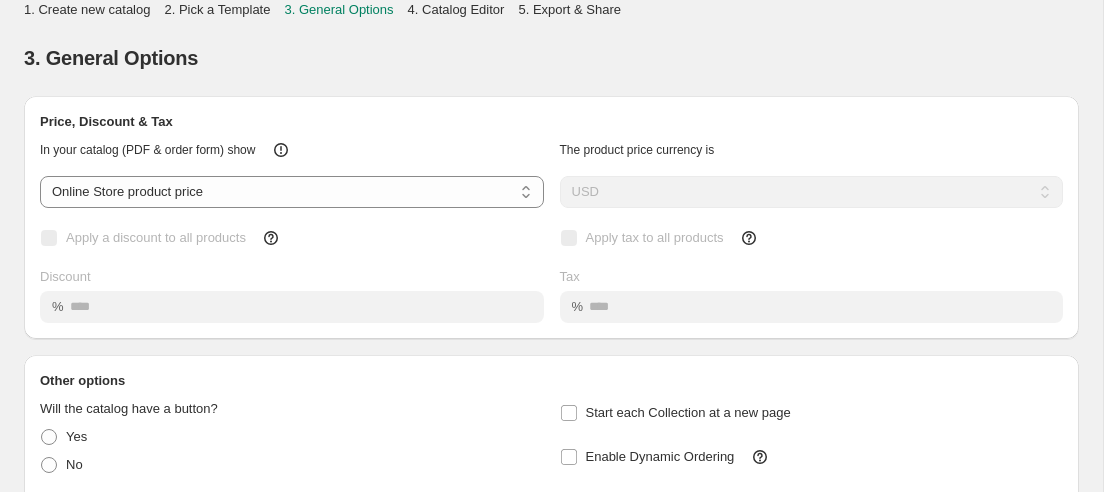 scroll, scrollTop: 309, scrollLeft: 0, axis: vertical 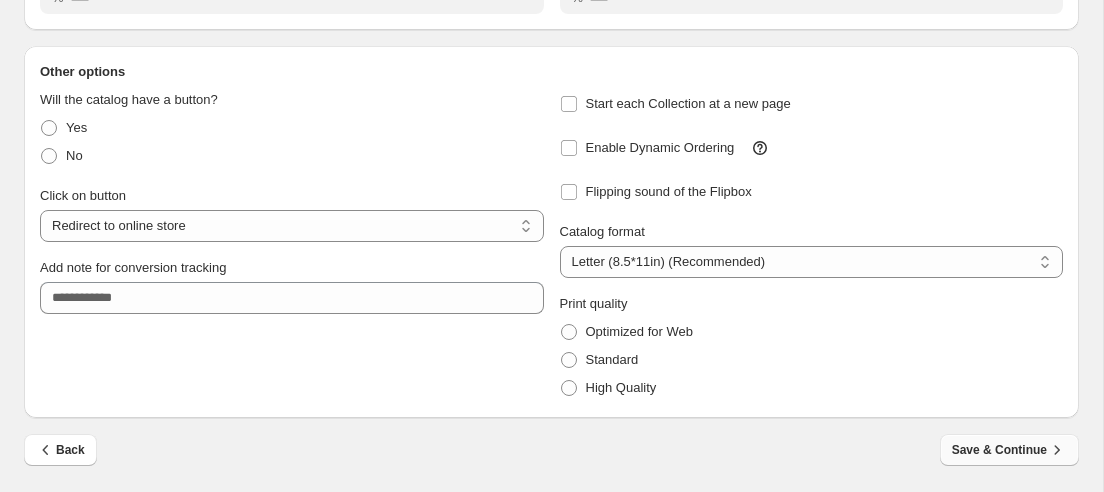 click on "Save & Continue" at bounding box center (1009, 450) 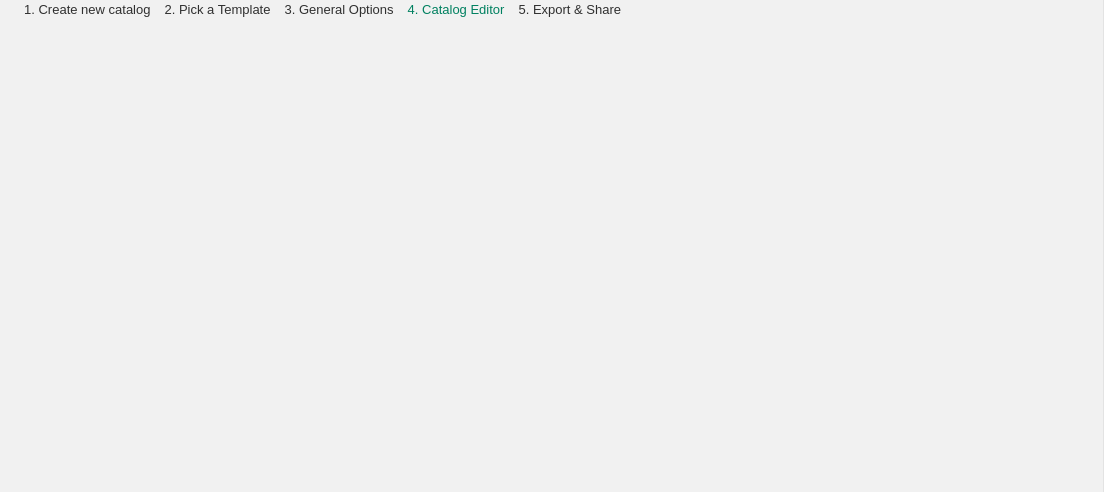click on "1. Create new catalog 2. Pick a Template 3. General Options 4. Catalog Editor 5. Export & Share Billing Help Center Get Support Suggestion box" at bounding box center (551, 246) 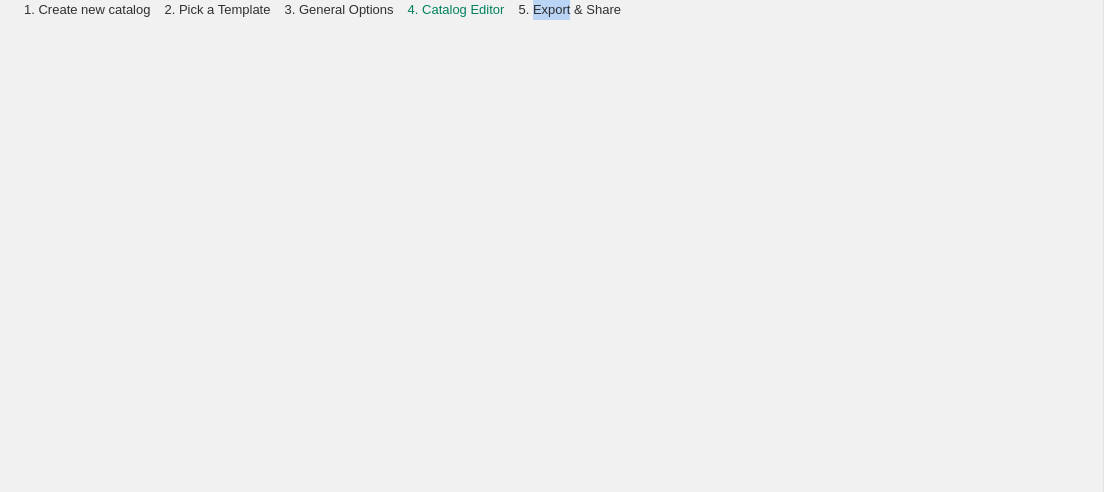 click on "5. Export & Share" at bounding box center (569, 9) 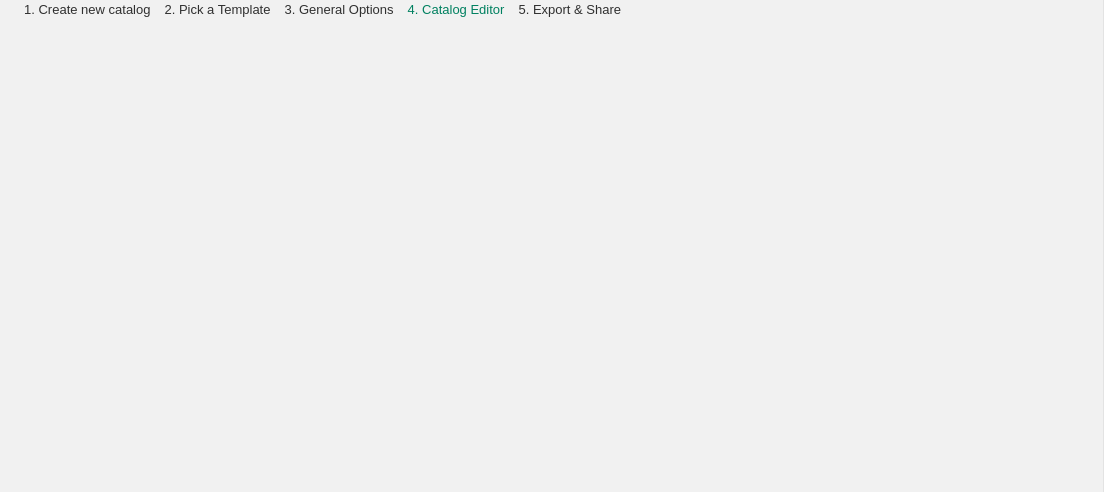 click on "5. Export & Share" at bounding box center [569, 9] 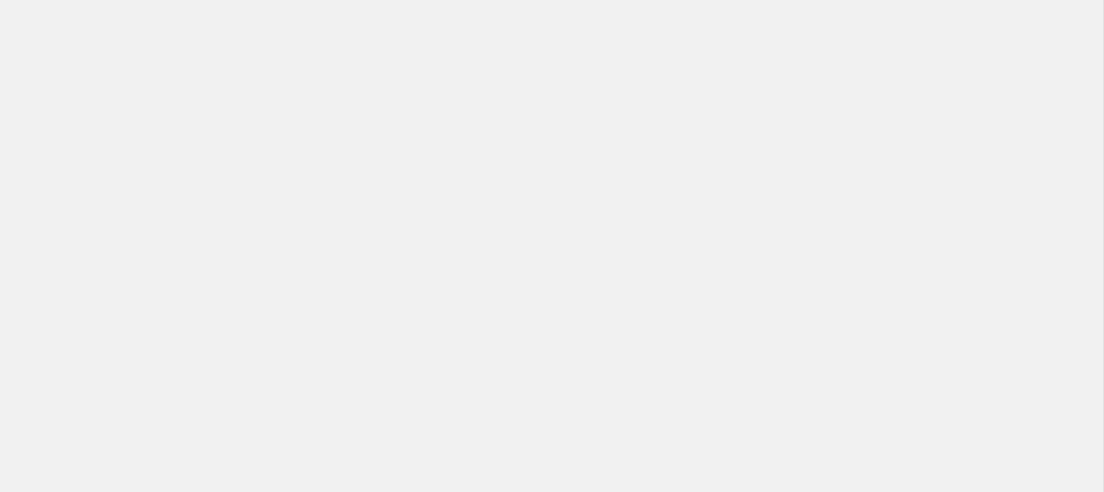 scroll, scrollTop: 0, scrollLeft: 0, axis: both 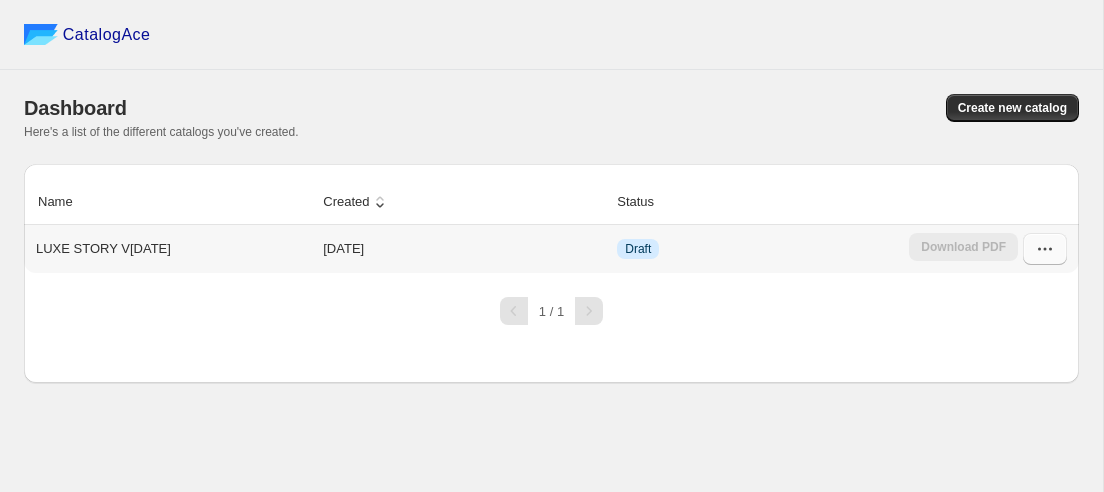 click 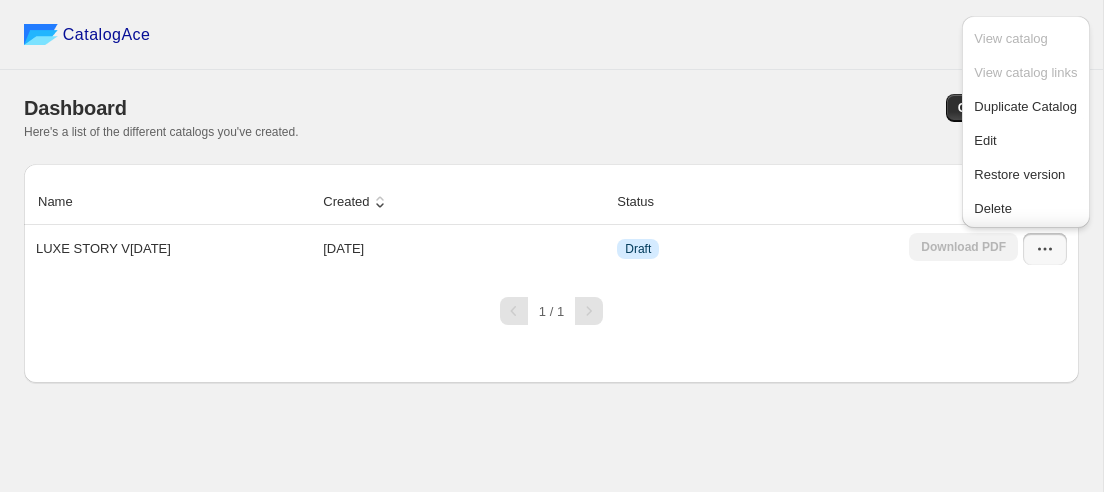 click on "Name Created Status LUXE STORY V[DATE] [DATE] Draft Download PDF 1 / 1" at bounding box center [551, 273] 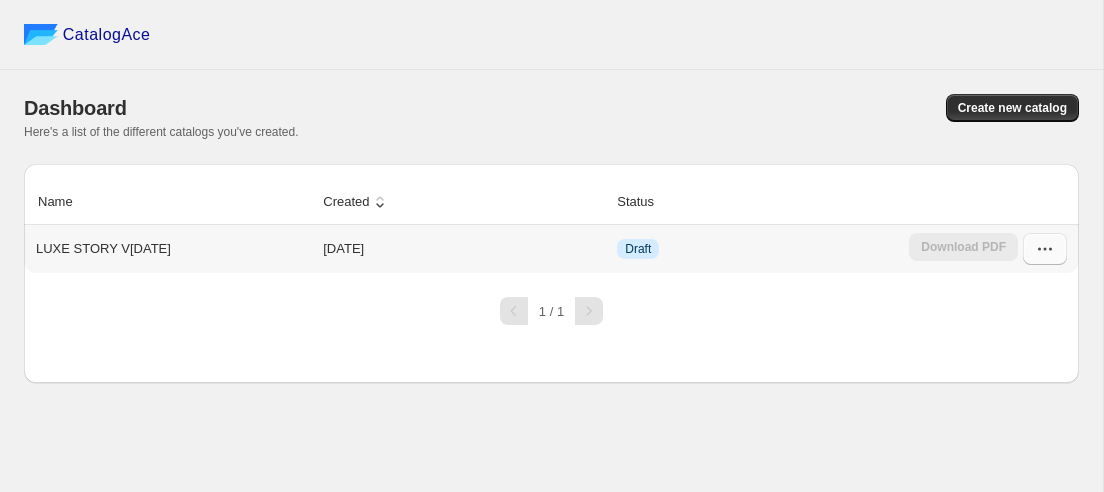 click 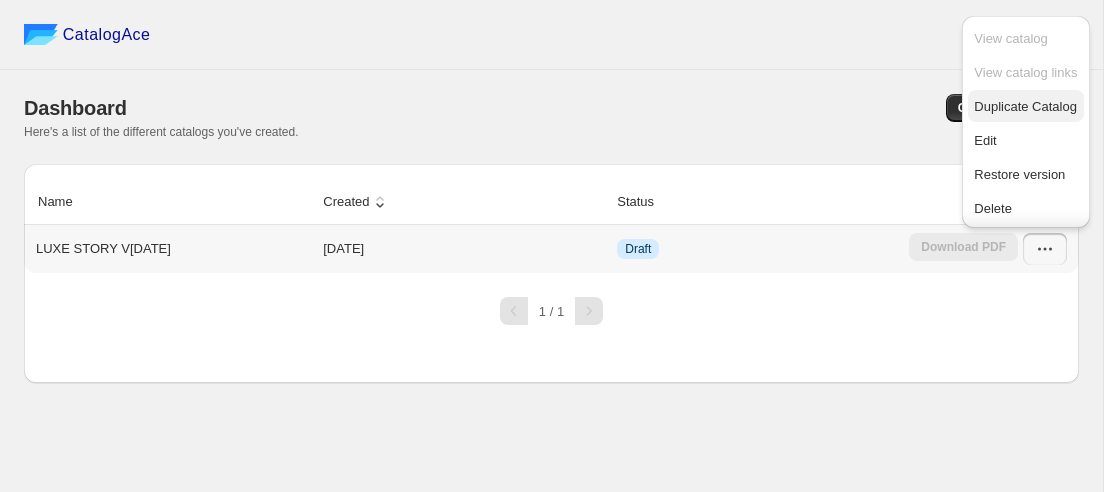 click on "Duplicate Catalog" at bounding box center (1025, 106) 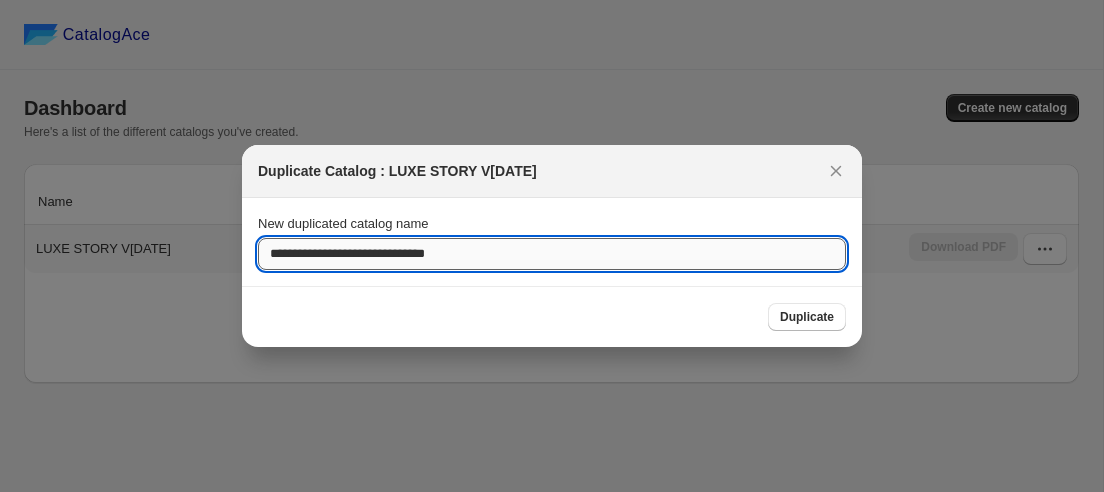 click on "**********" at bounding box center [552, 254] 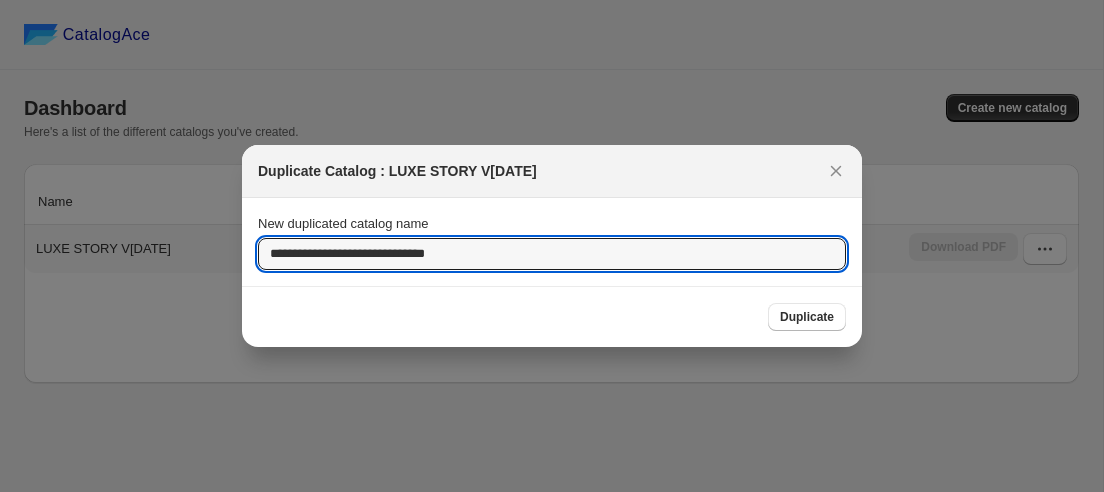 drag, startPoint x: 317, startPoint y: 254, endPoint x: 257, endPoint y: 258, distance: 60.133186 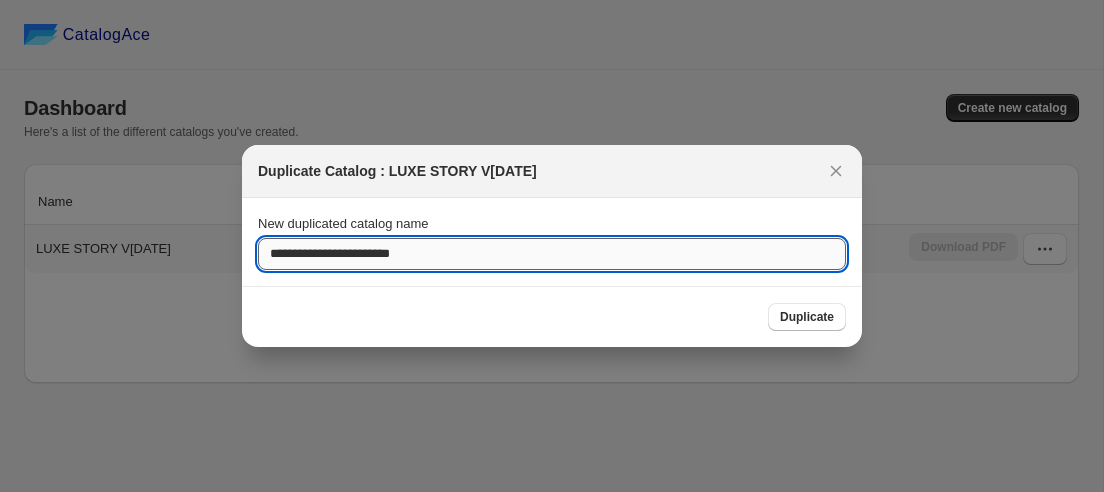 click on "**********" at bounding box center (552, 254) 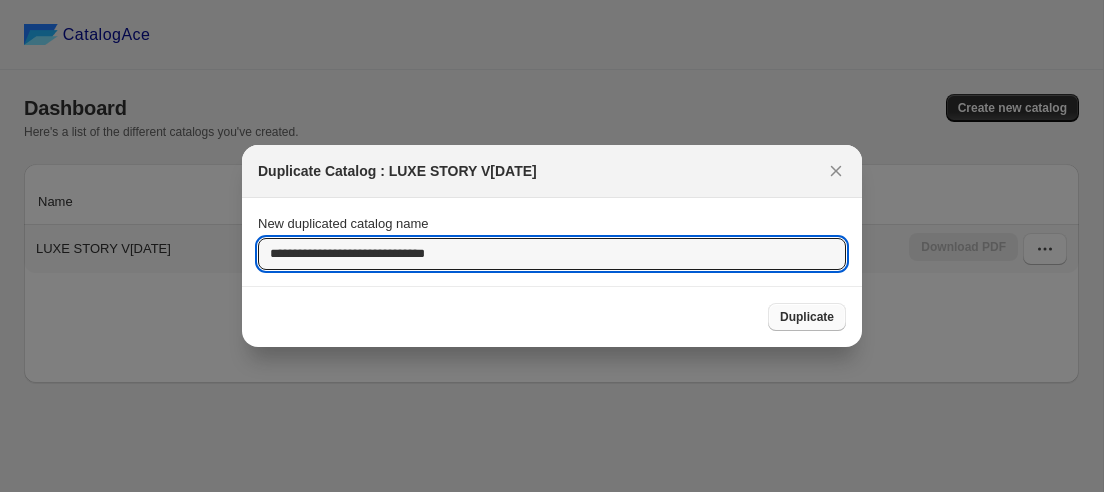 type on "**********" 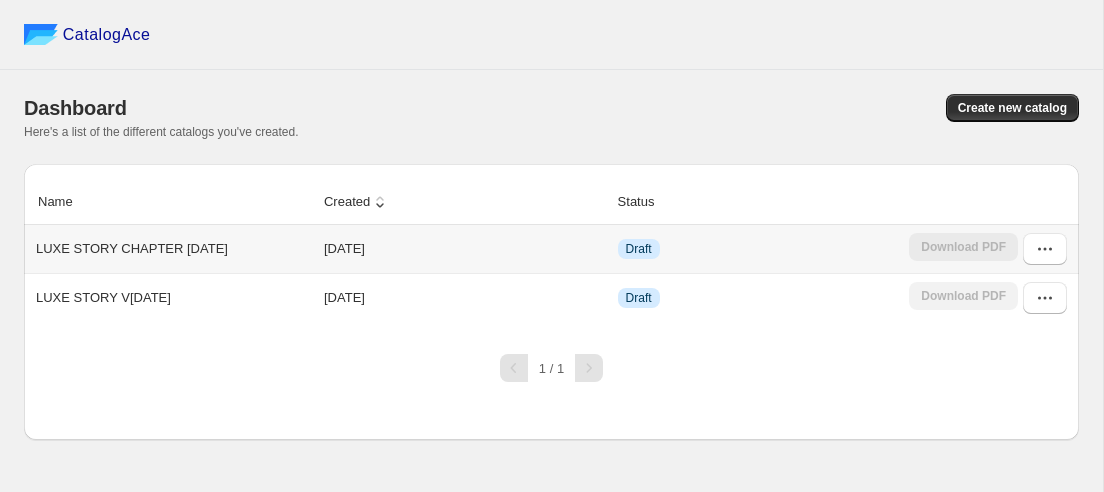 click on "Draft" at bounding box center (639, 249) 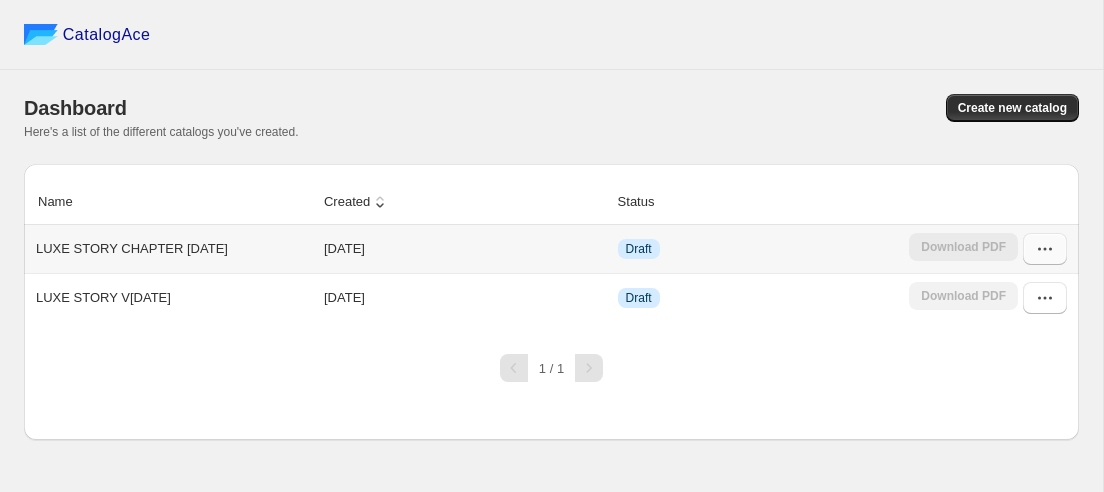 click 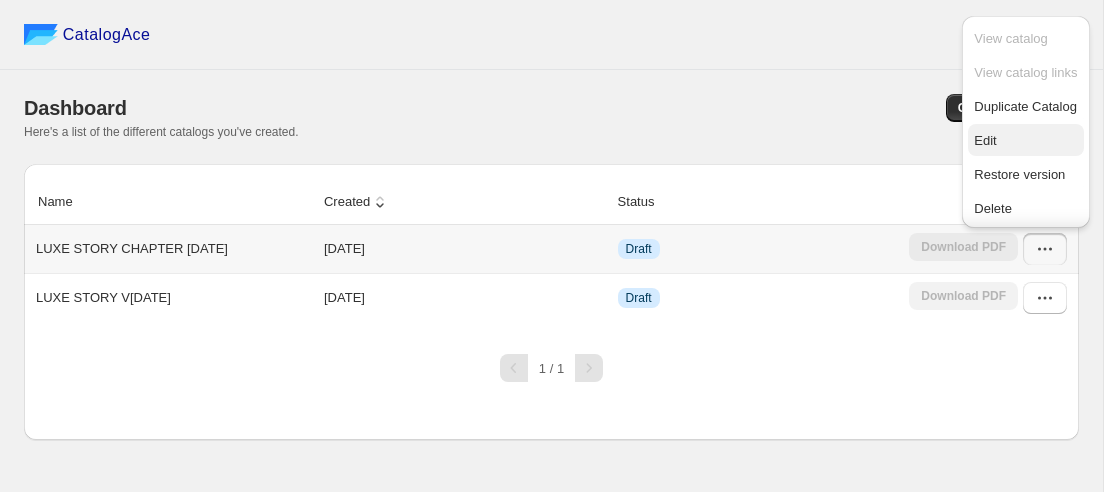 click on "Edit" at bounding box center (985, 140) 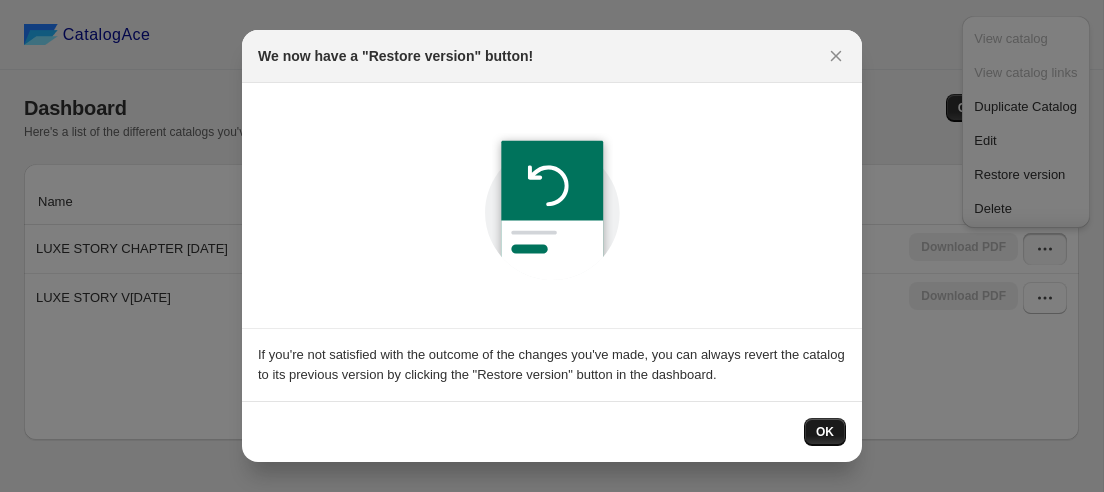 click on "OK" at bounding box center [825, 432] 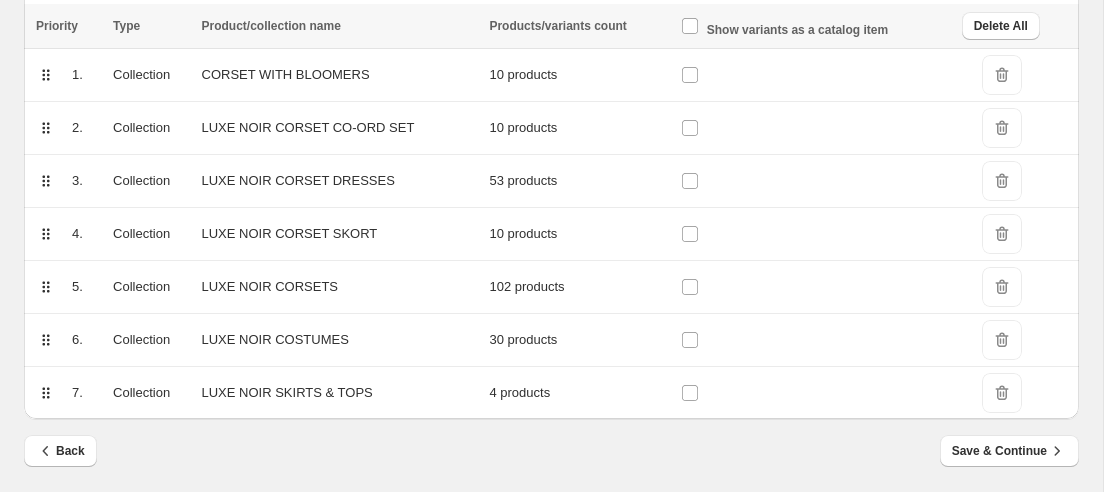 scroll, scrollTop: 0, scrollLeft: 0, axis: both 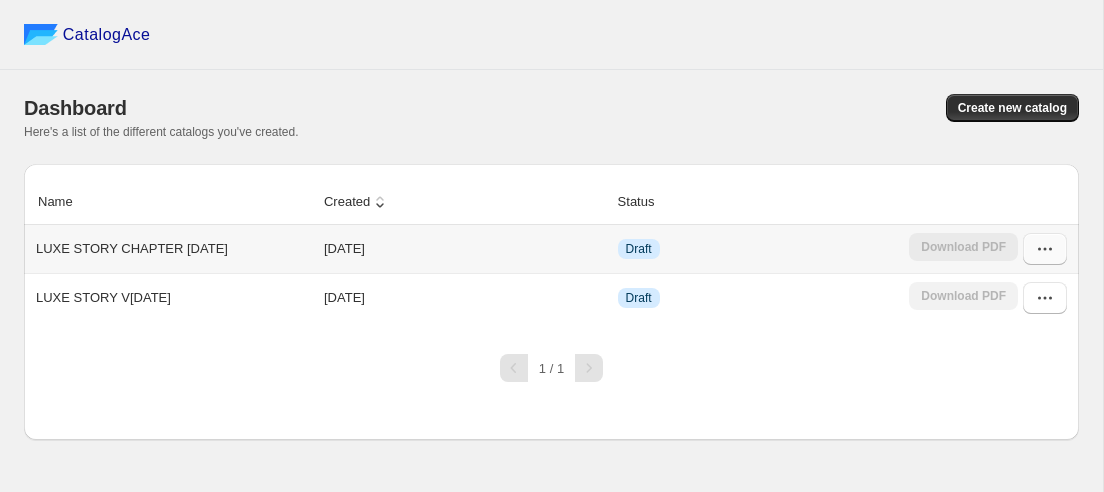 click 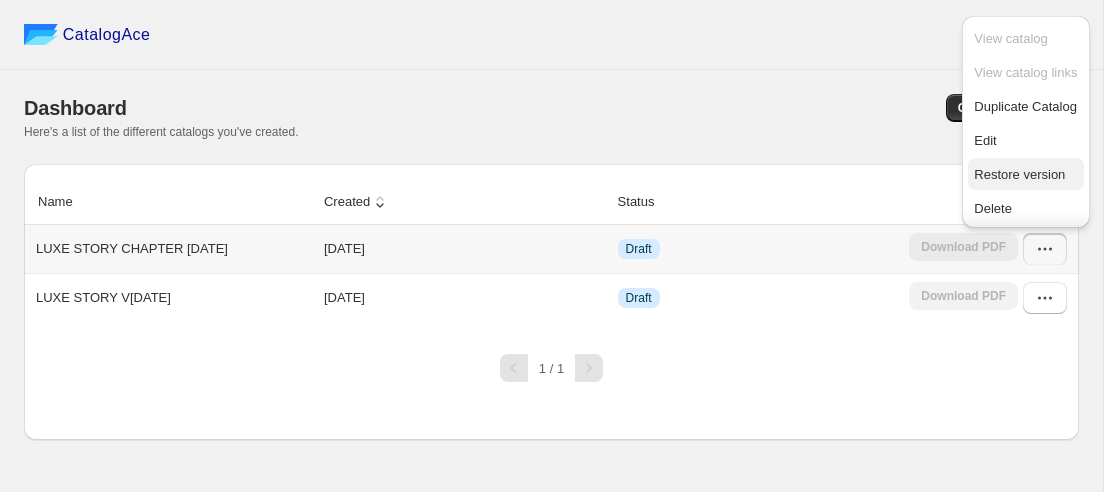 click on "Restore version" at bounding box center [1019, 174] 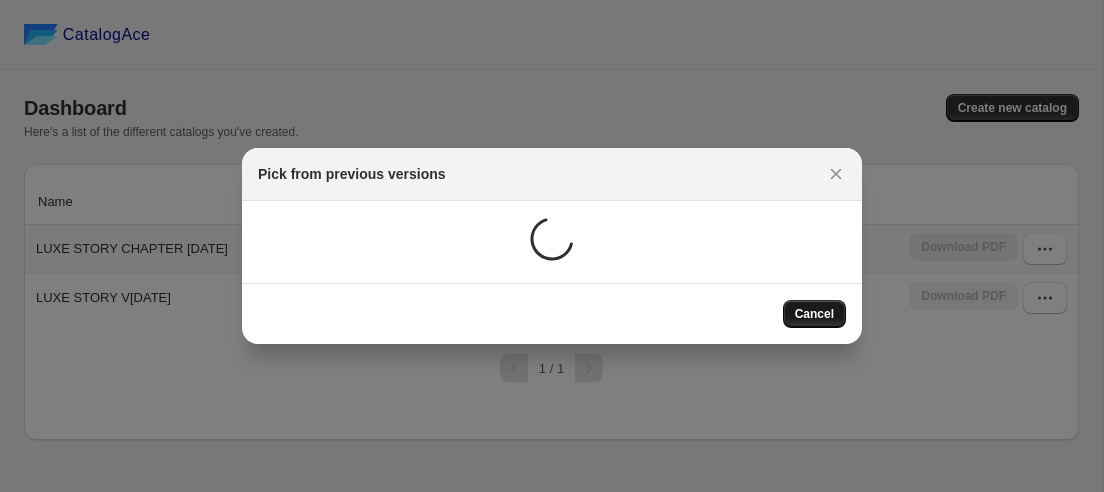 click on "Cancel" at bounding box center (814, 314) 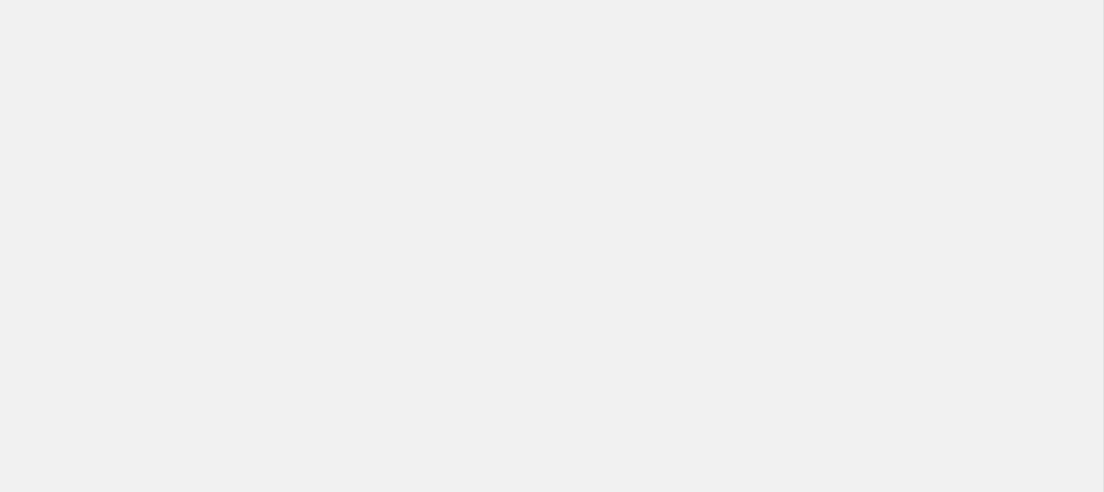 scroll, scrollTop: 0, scrollLeft: 0, axis: both 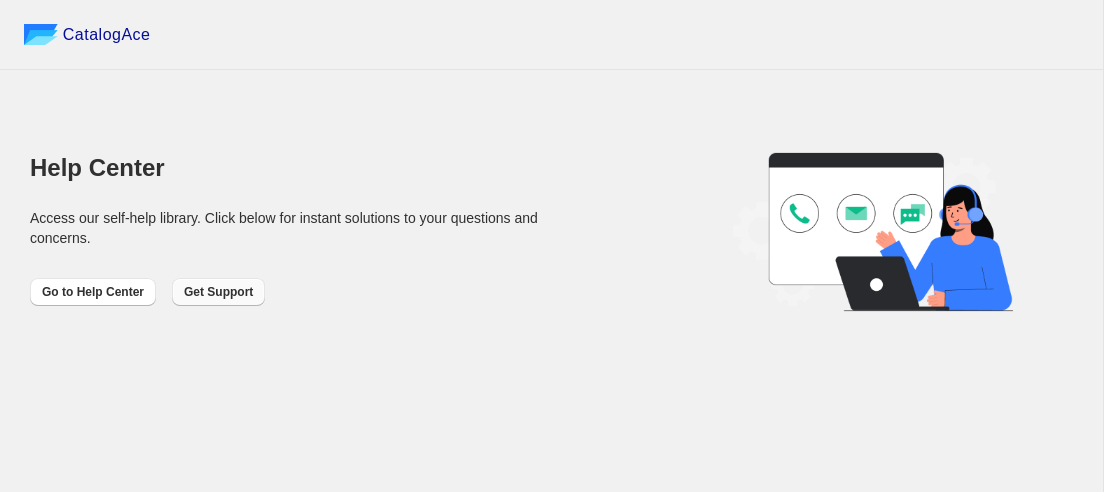 click on "Get Support" at bounding box center [218, 292] 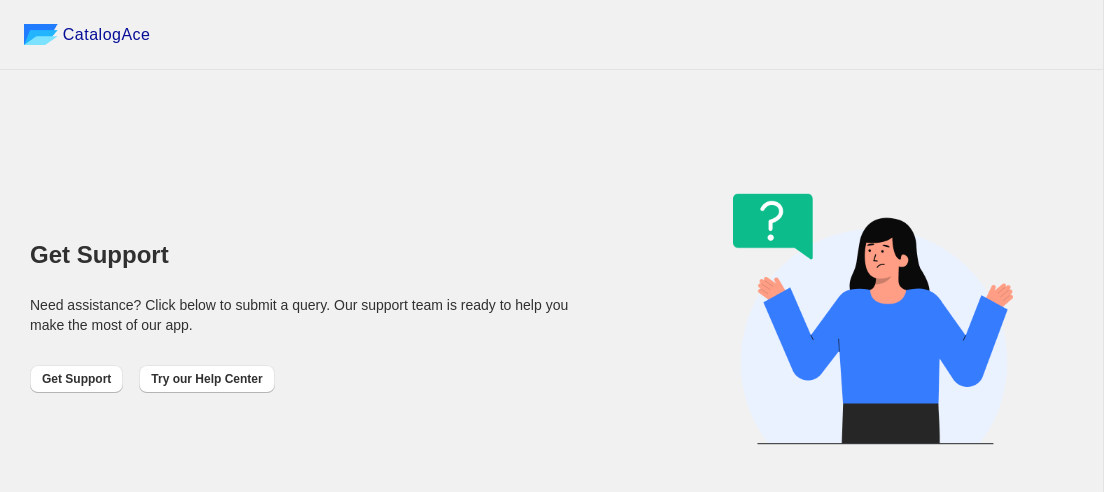 scroll, scrollTop: 57, scrollLeft: 0, axis: vertical 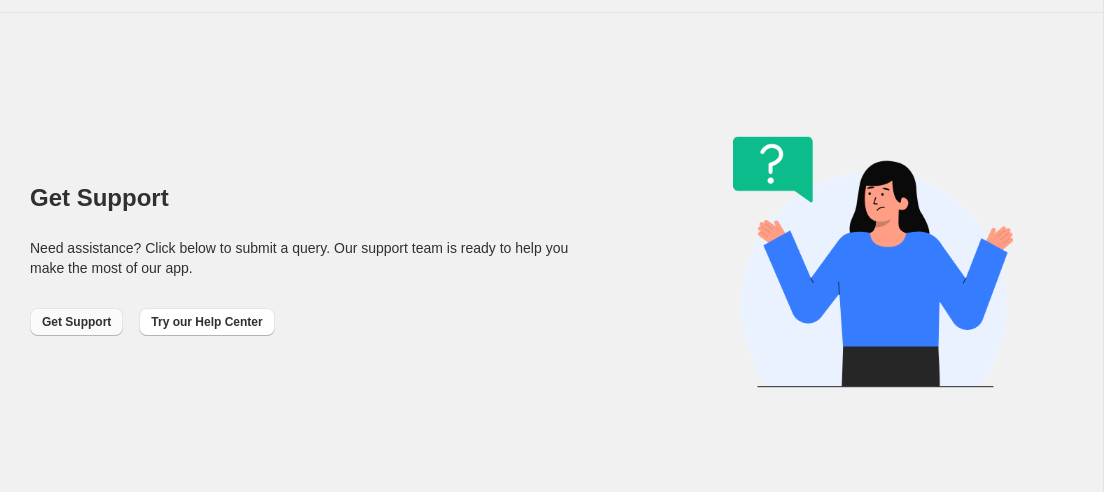 click on "Get Support" at bounding box center [76, 322] 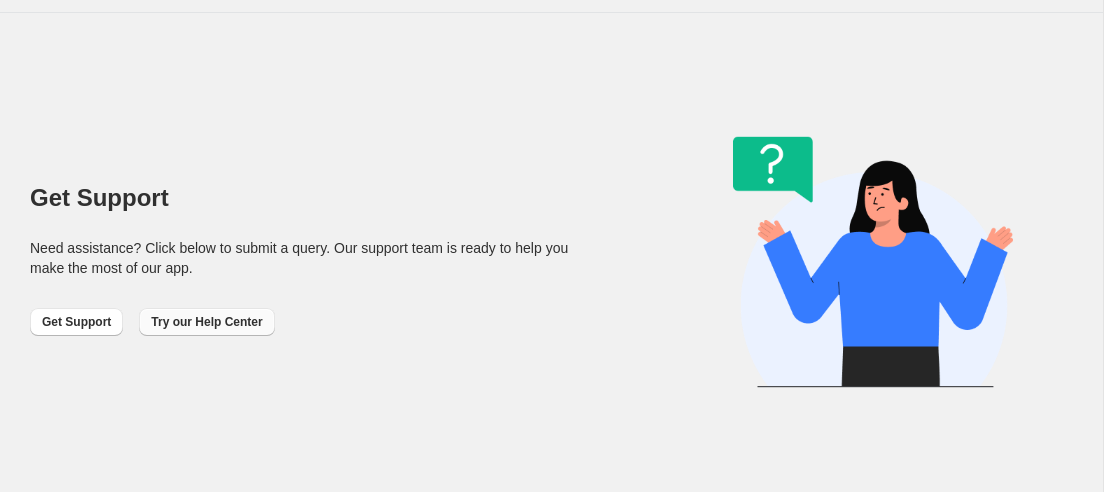 click on "Try our Help Center" at bounding box center [206, 322] 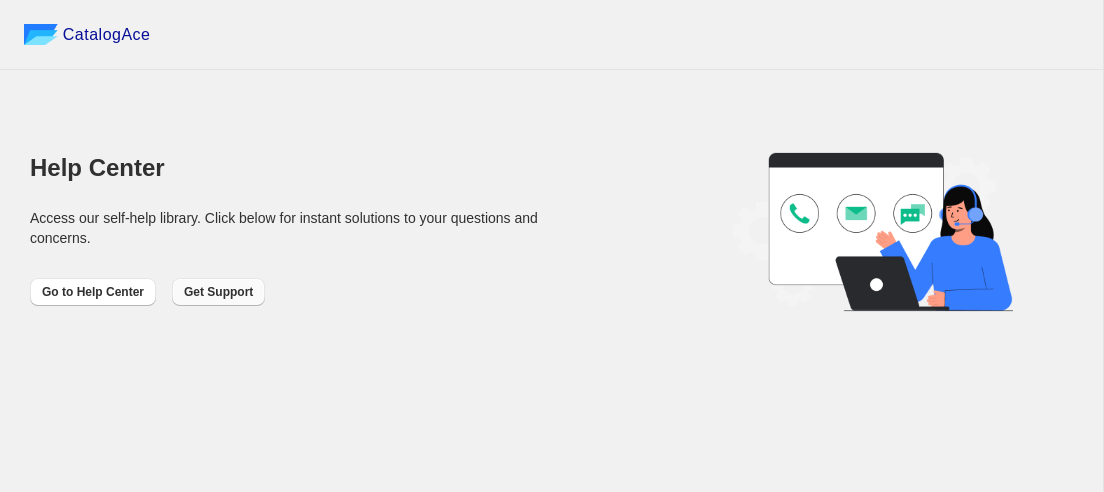 click on "Get Support" at bounding box center [218, 292] 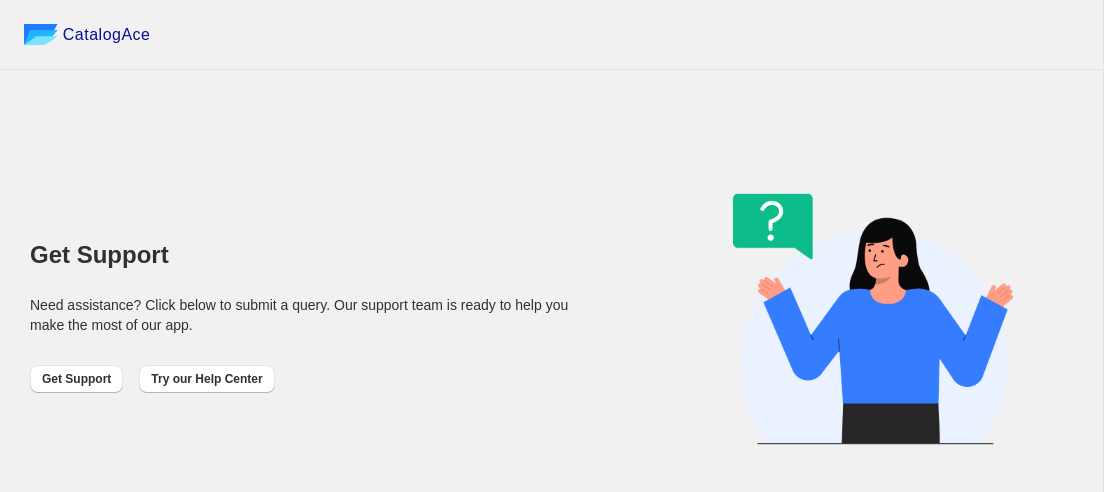 scroll, scrollTop: 57, scrollLeft: 0, axis: vertical 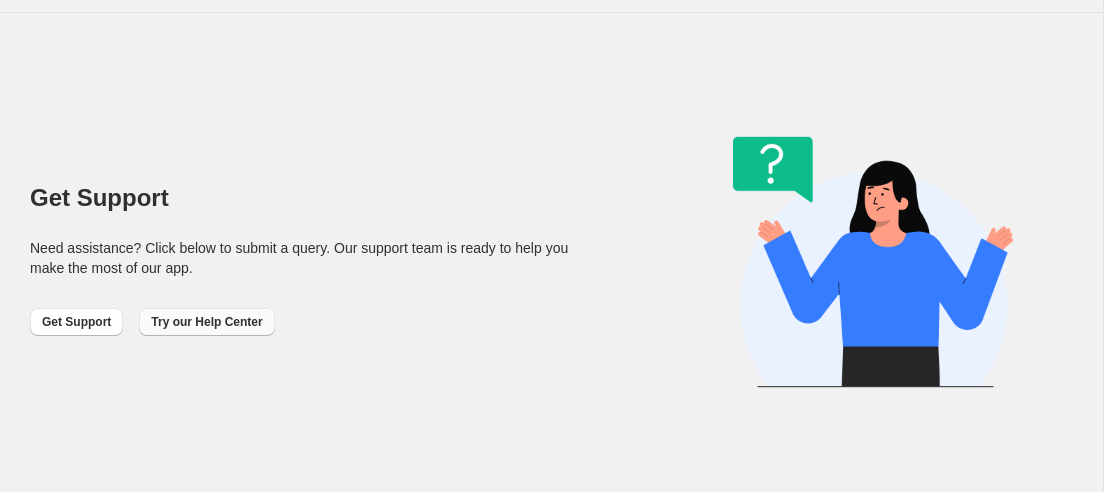 click on "Try our Help Center" at bounding box center (206, 322) 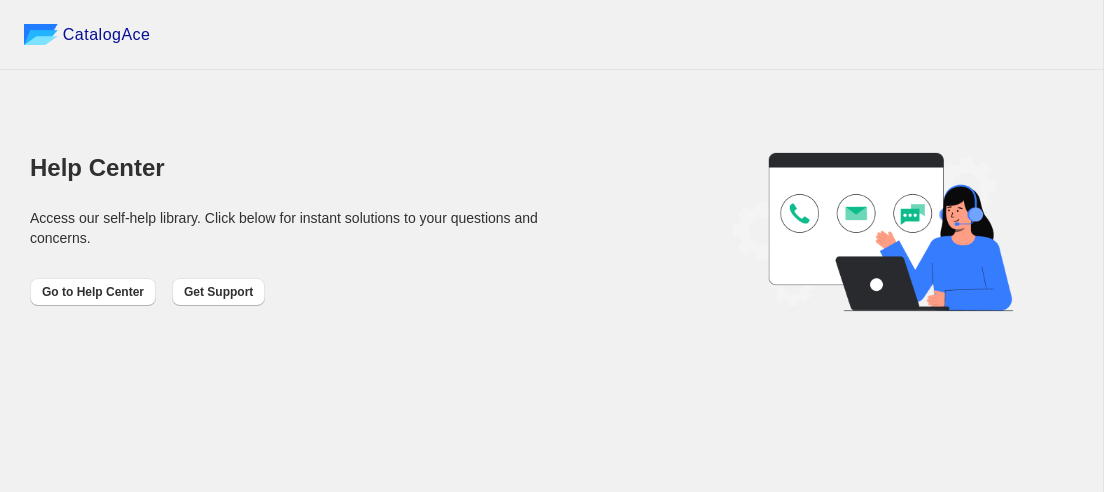 scroll, scrollTop: 0, scrollLeft: 0, axis: both 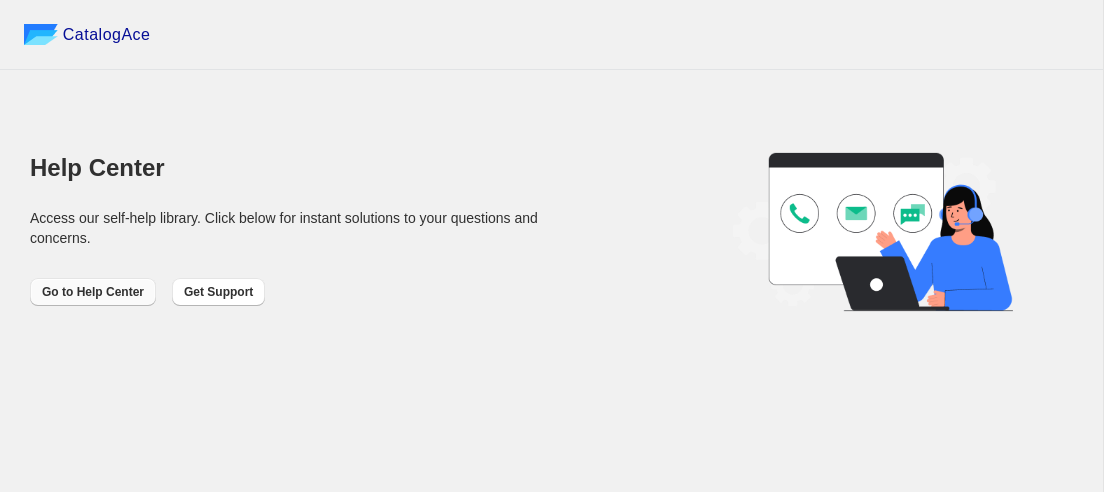 click on "Go to Help Center" at bounding box center (93, 292) 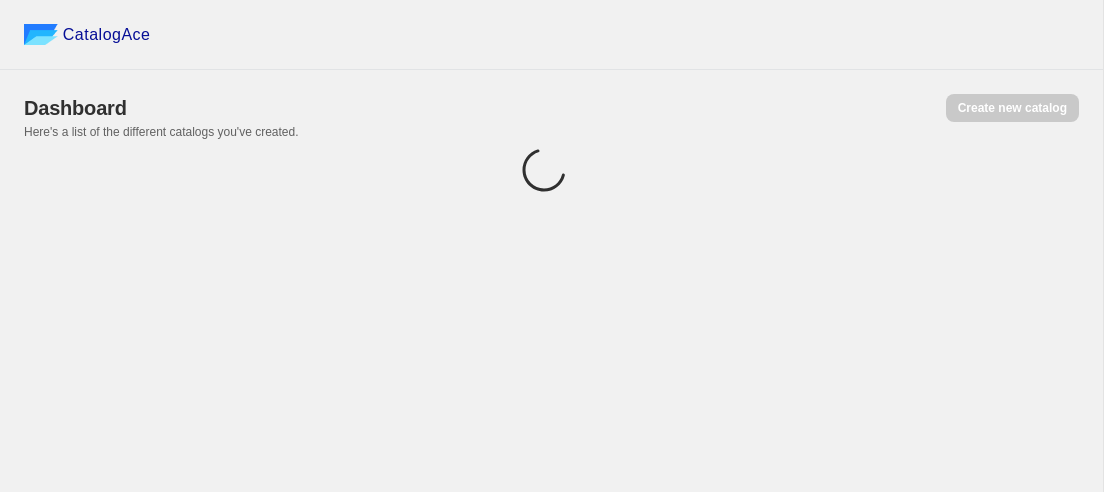 scroll, scrollTop: 0, scrollLeft: 0, axis: both 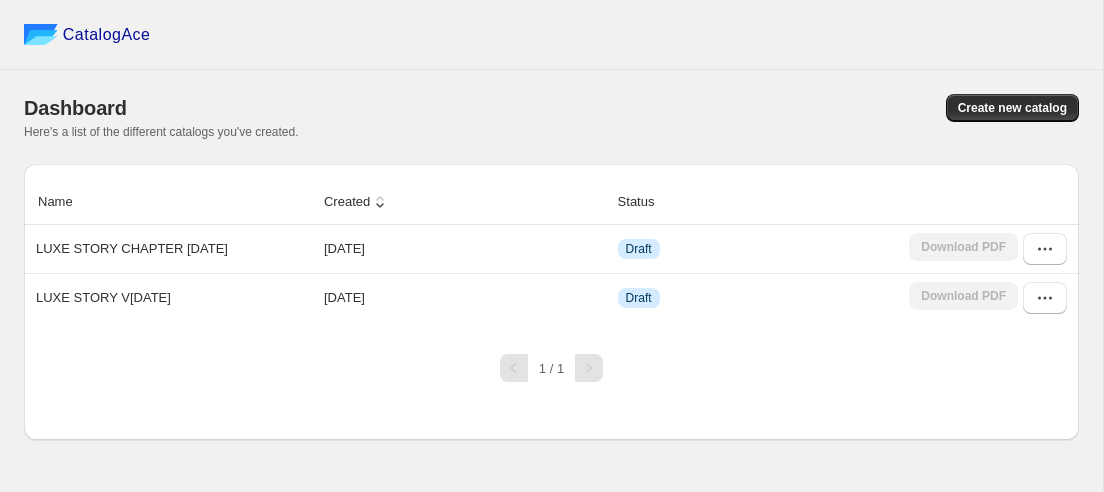 click on "Name Created Status  LUXE STORY CHAPTER 1 JUNE 2025 2025-07-02 Draft Download PDF LUXE STORY V1 JUNE 2025 2025-07-02 Draft Download PDF" at bounding box center (551, 259) 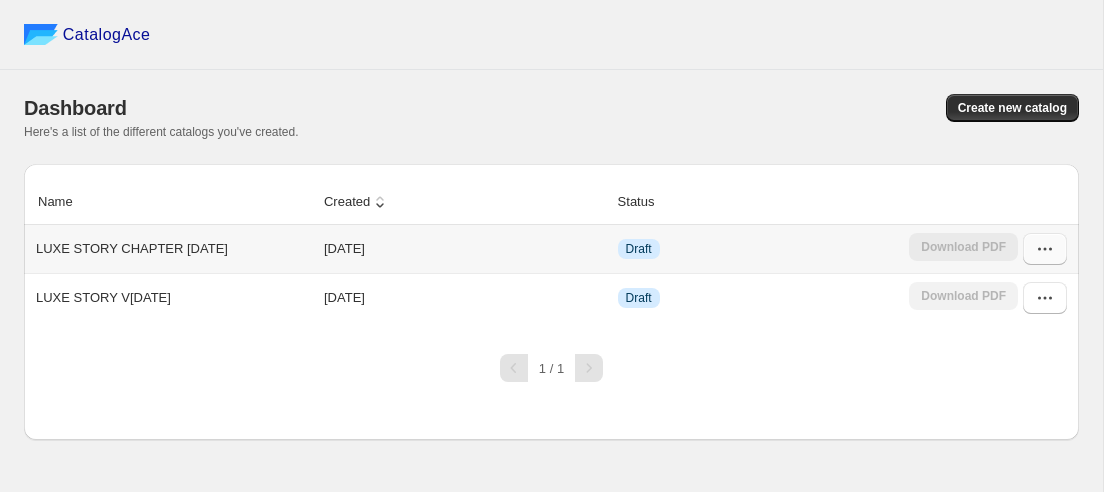 click 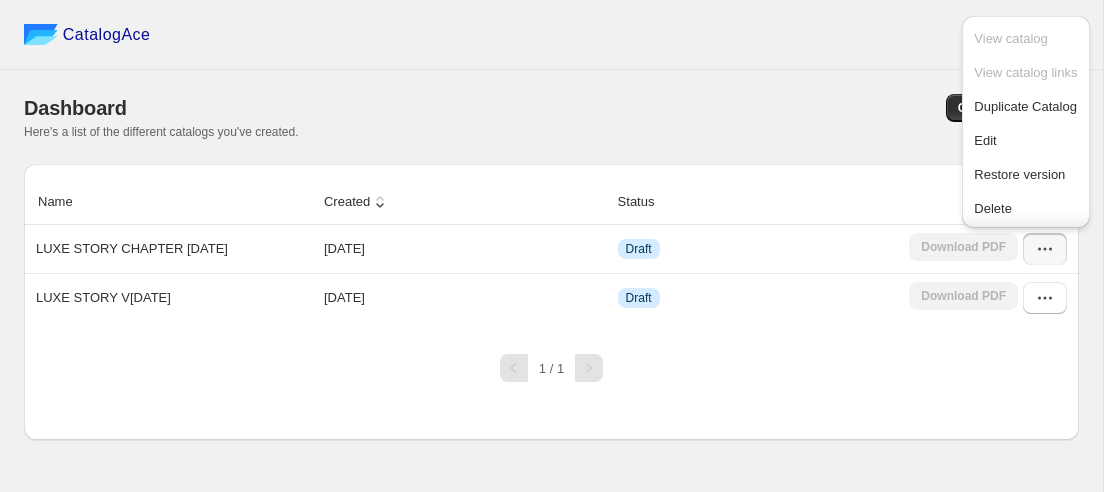 click on "Name Created Status  LUXE STORY CHAPTER 1 JUNE 2025 2025-07-02 Draft Download PDF LUXE STORY V1 JUNE 2025 2025-07-02 Draft Download PDF 1 / 1" at bounding box center [551, 302] 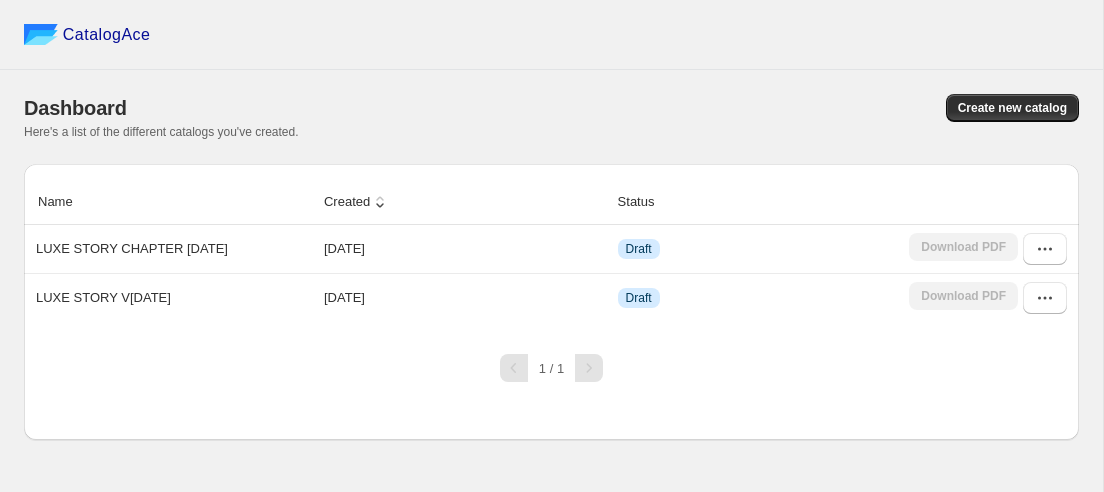 click on "Name Created Status  LUXE STORY CHAPTER 1 JUNE 2025 2025-07-02 Draft Download PDF LUXE STORY V1 JUNE 2025 2025-07-02 Draft Download PDF 1 / 1" at bounding box center (551, 302) 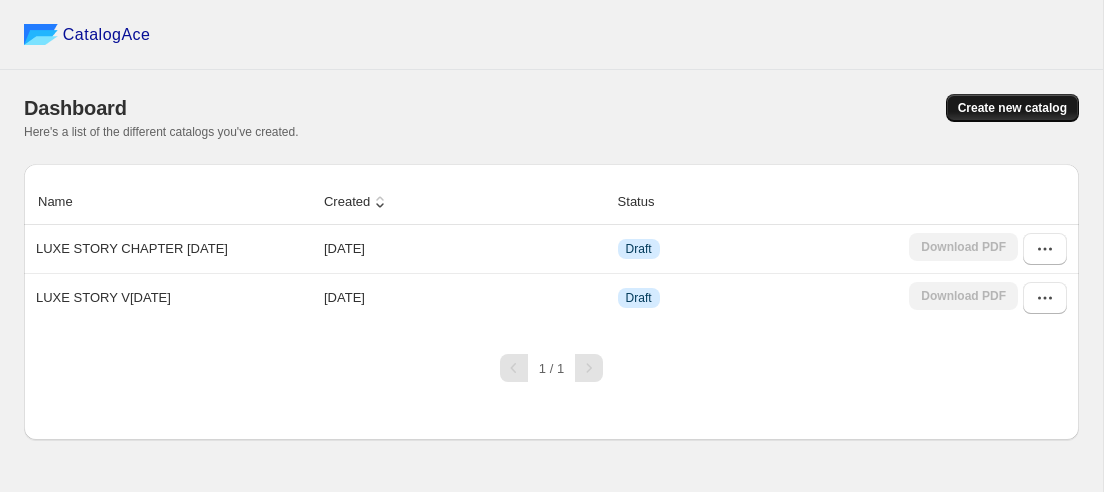 click on "Create new catalog" at bounding box center [1012, 108] 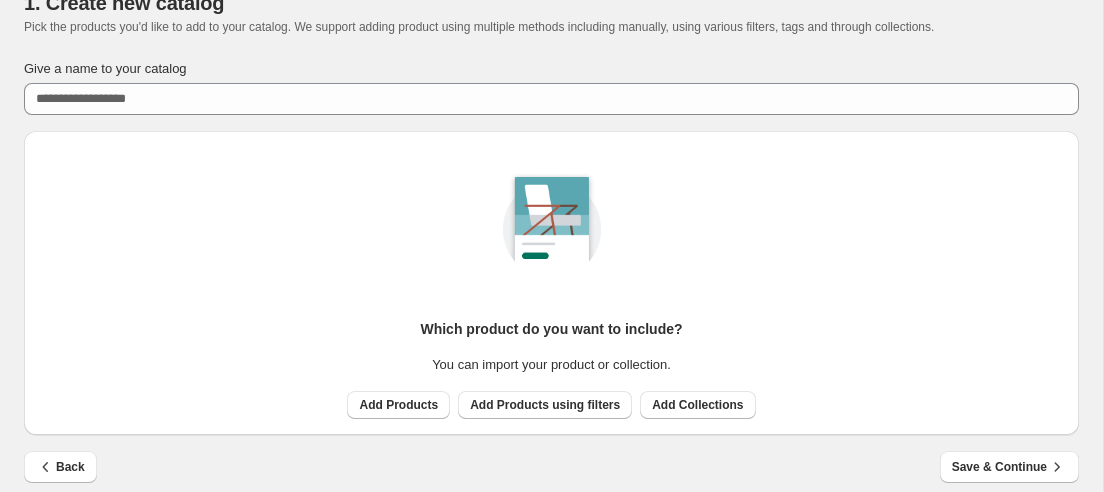 scroll, scrollTop: 70, scrollLeft: 0, axis: vertical 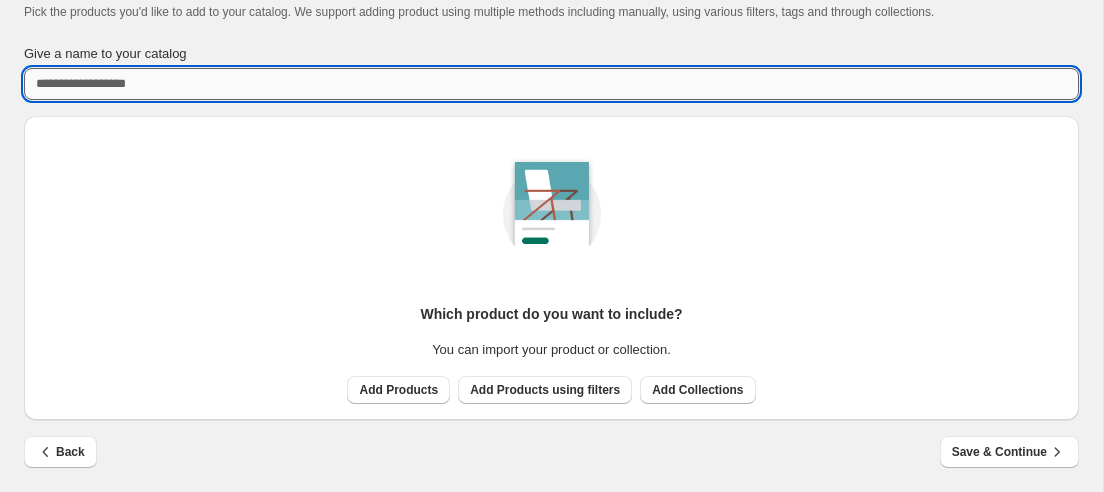 click on "Give a name to your catalog" at bounding box center (551, 84) 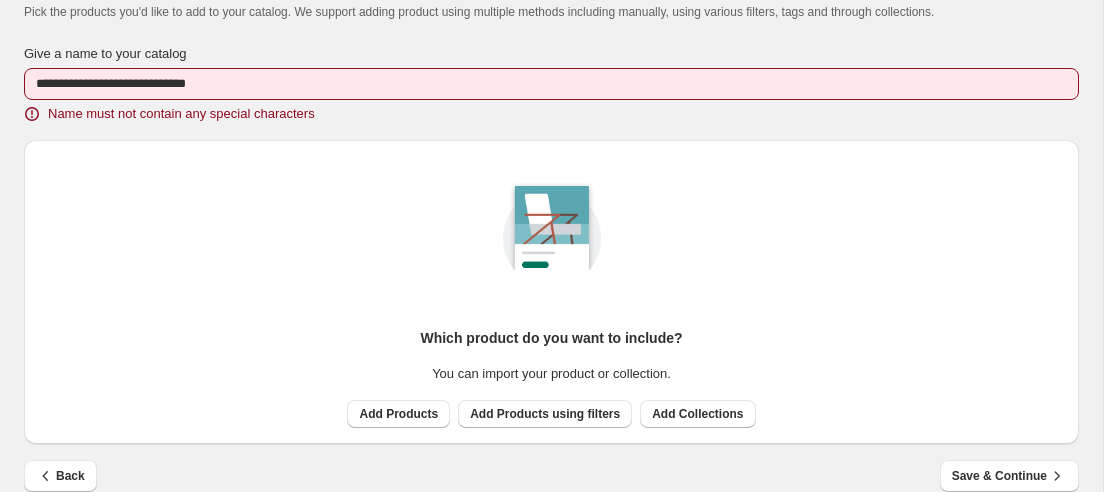 click on "Which product do you want to include? You can import your product or collection. Add Products Add Products using filters Add Collections" at bounding box center [551, 284] 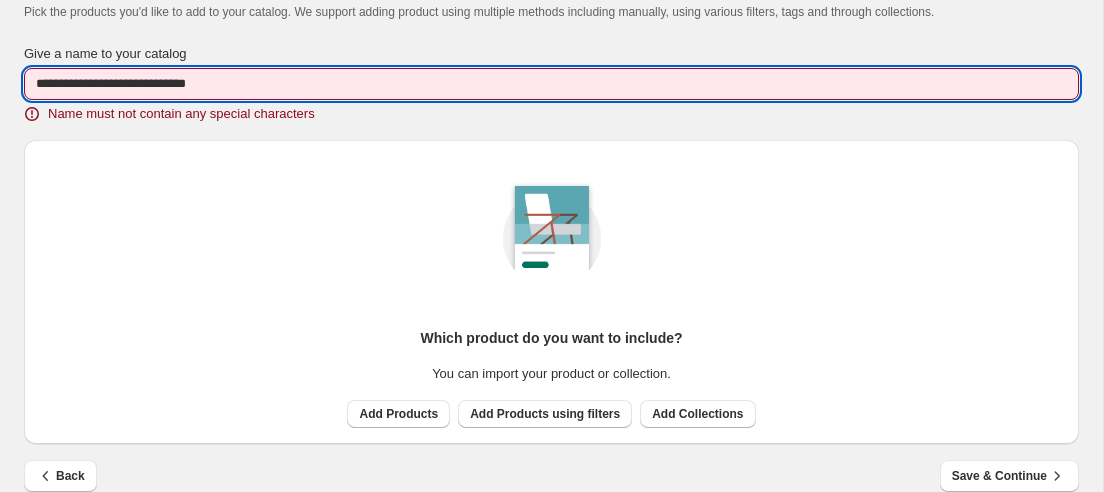 click on "**********" at bounding box center [551, 84] 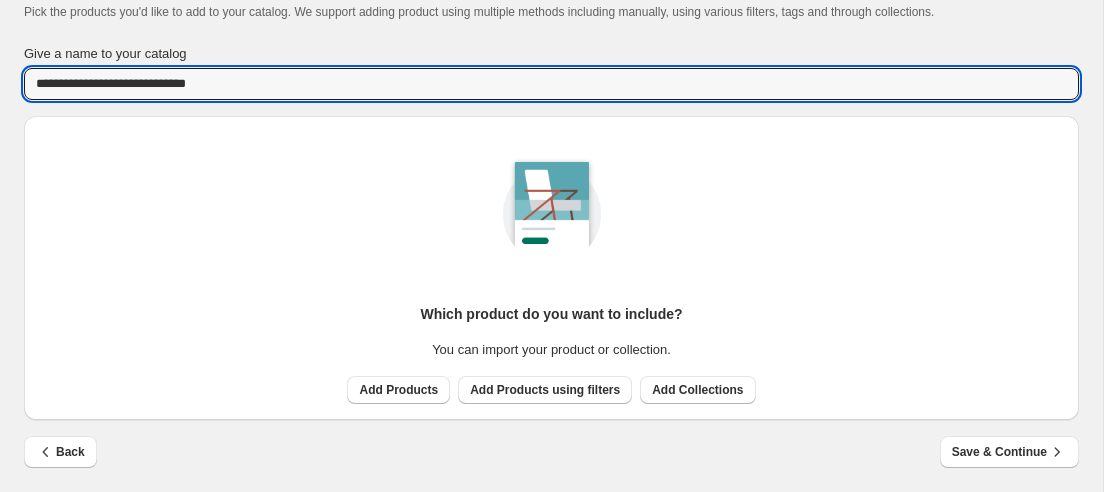 type on "**********" 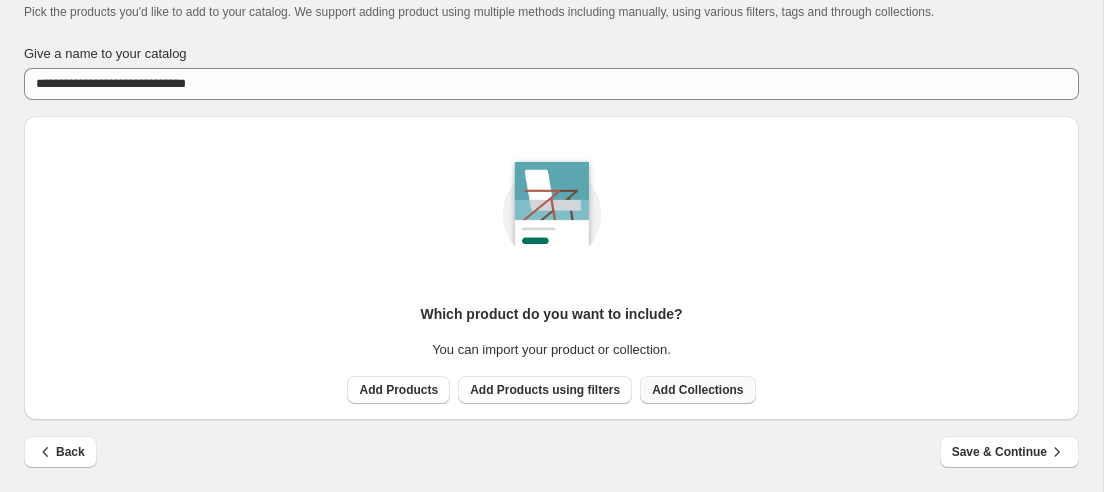 click on "Add Collections" at bounding box center (697, 390) 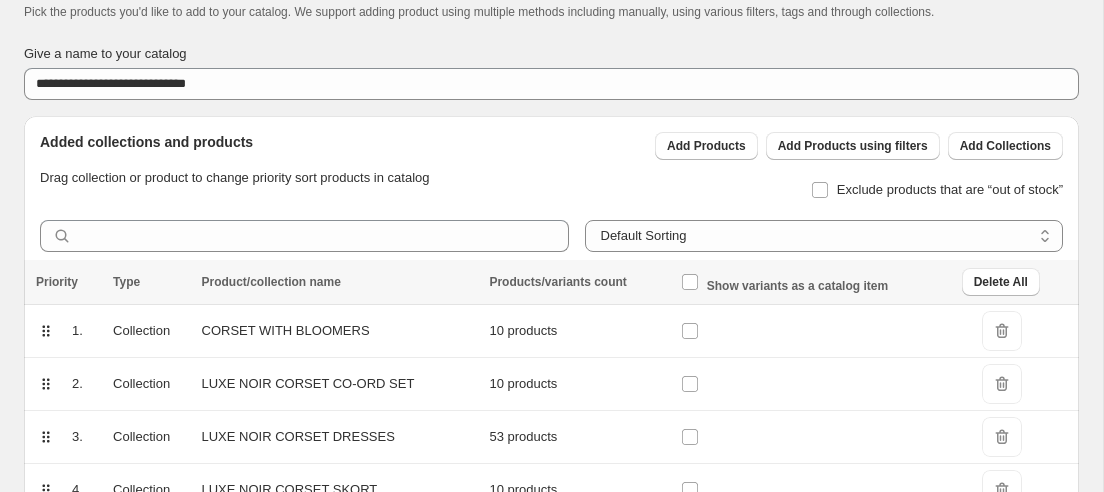 scroll, scrollTop: 326, scrollLeft: 0, axis: vertical 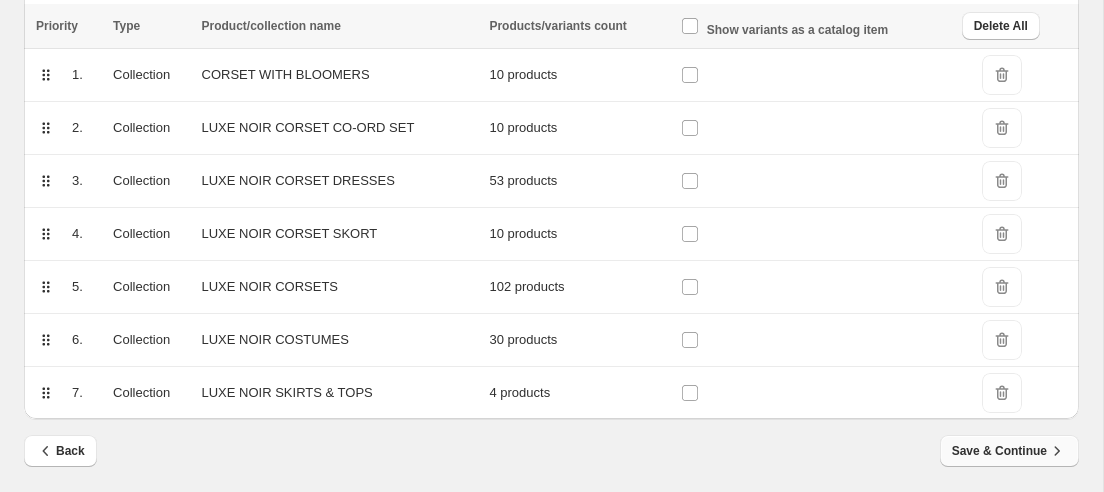 click on "Save & Continue" at bounding box center [1009, 451] 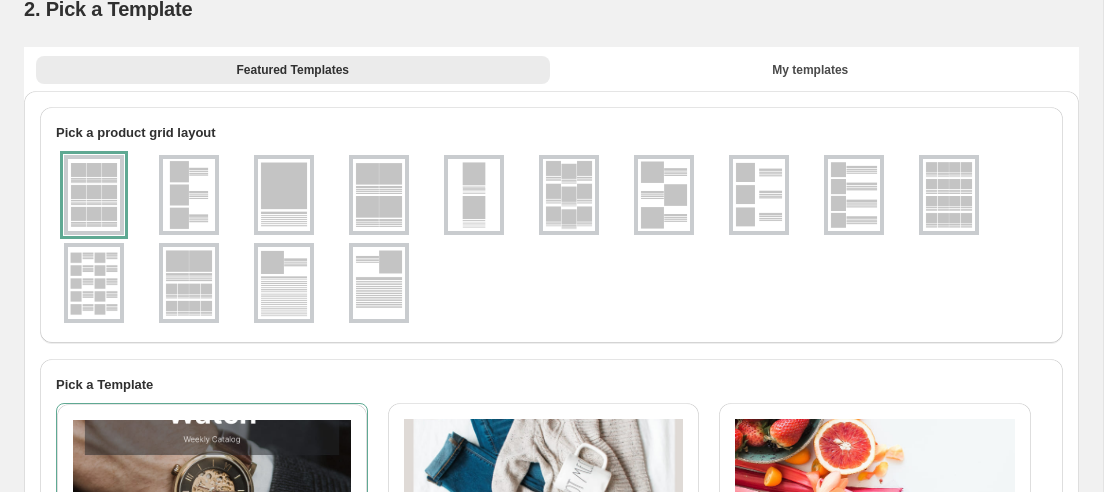 scroll, scrollTop: 54, scrollLeft: 0, axis: vertical 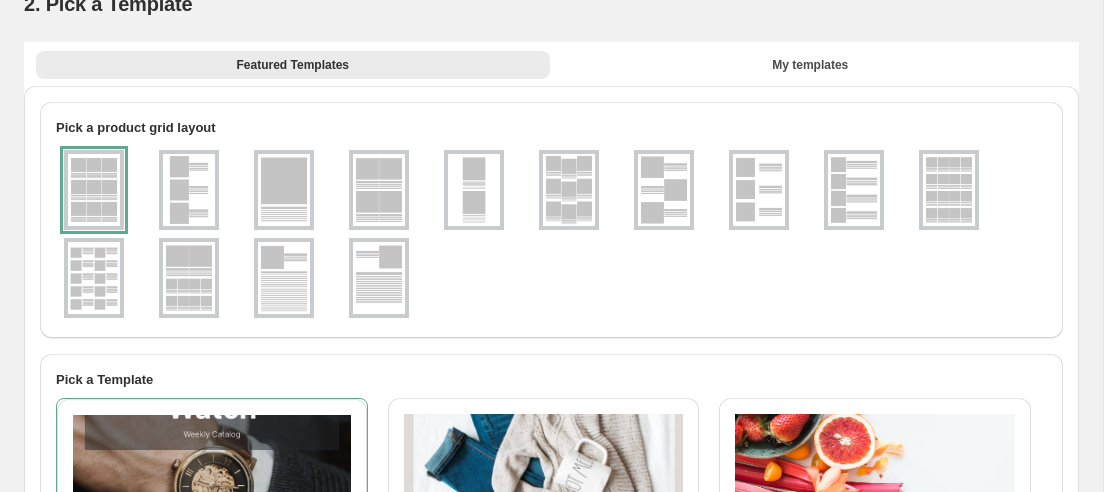 click at bounding box center [189, 190] 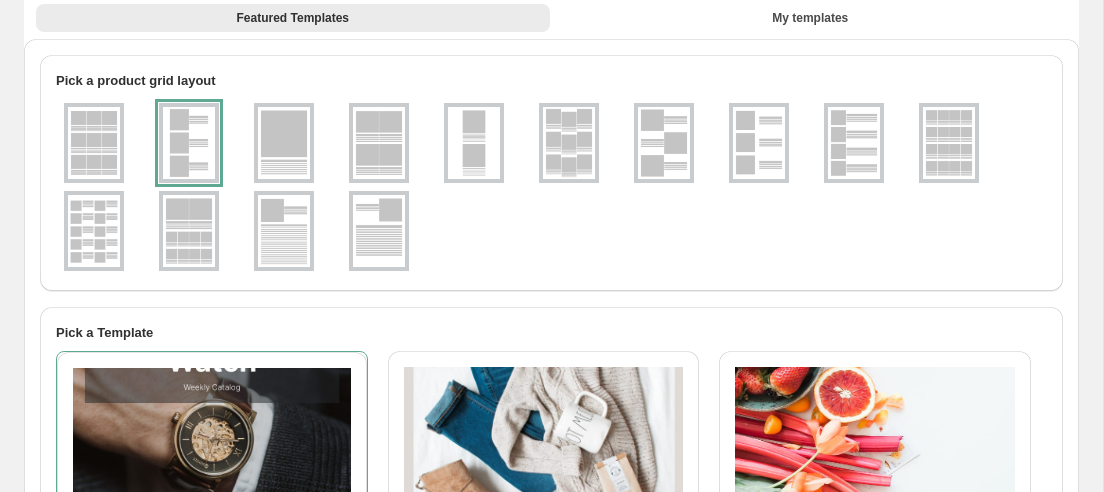 scroll, scrollTop: 107, scrollLeft: 0, axis: vertical 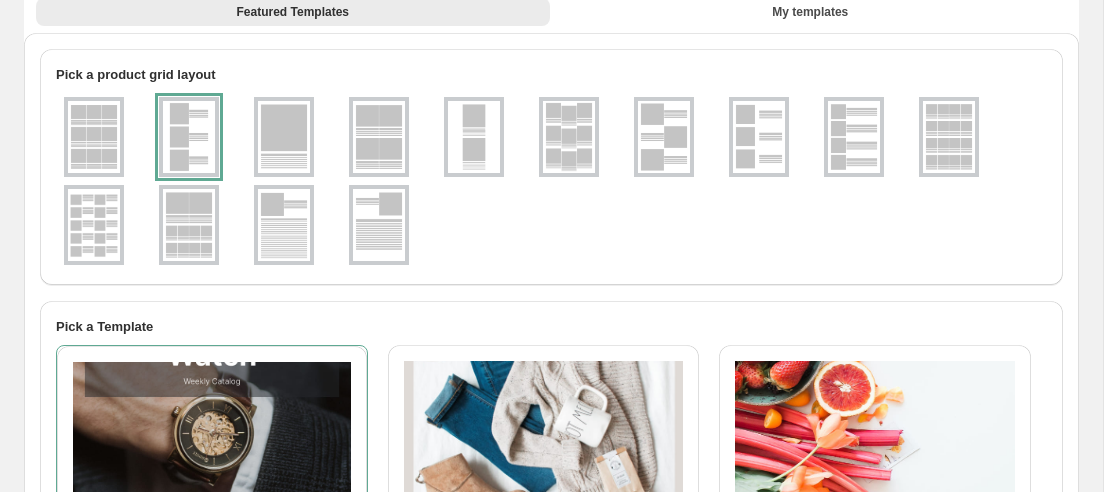click at bounding box center (284, 137) 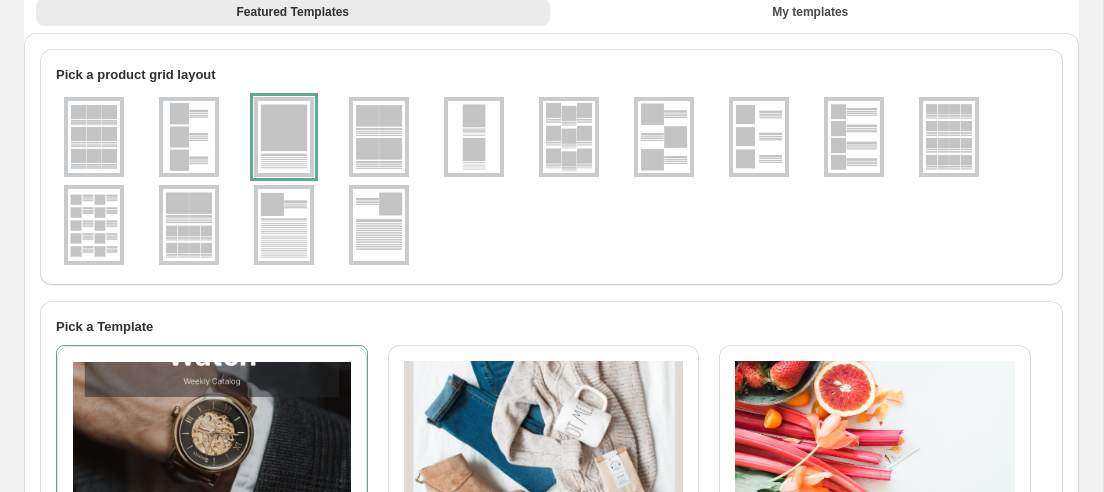 click at bounding box center (94, 137) 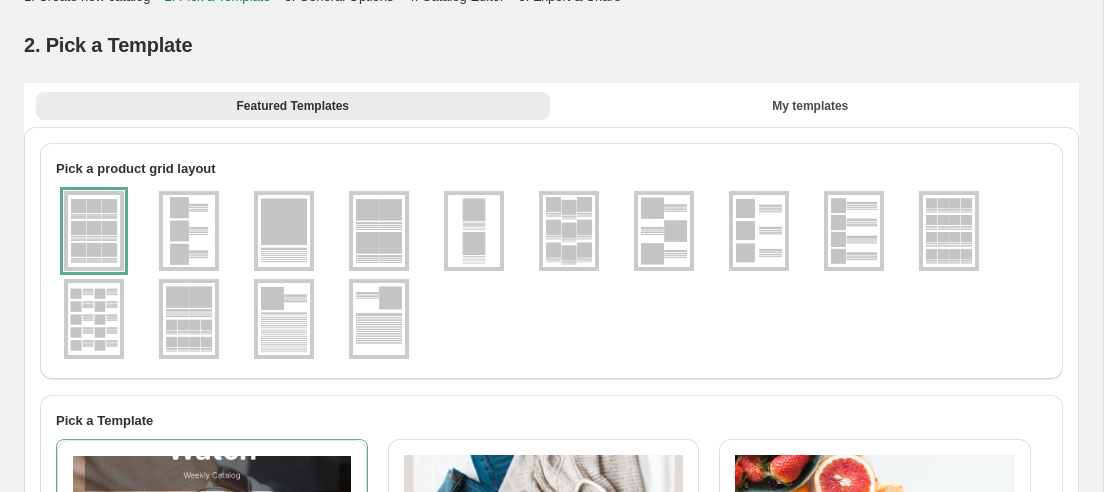 scroll, scrollTop: 11, scrollLeft: 0, axis: vertical 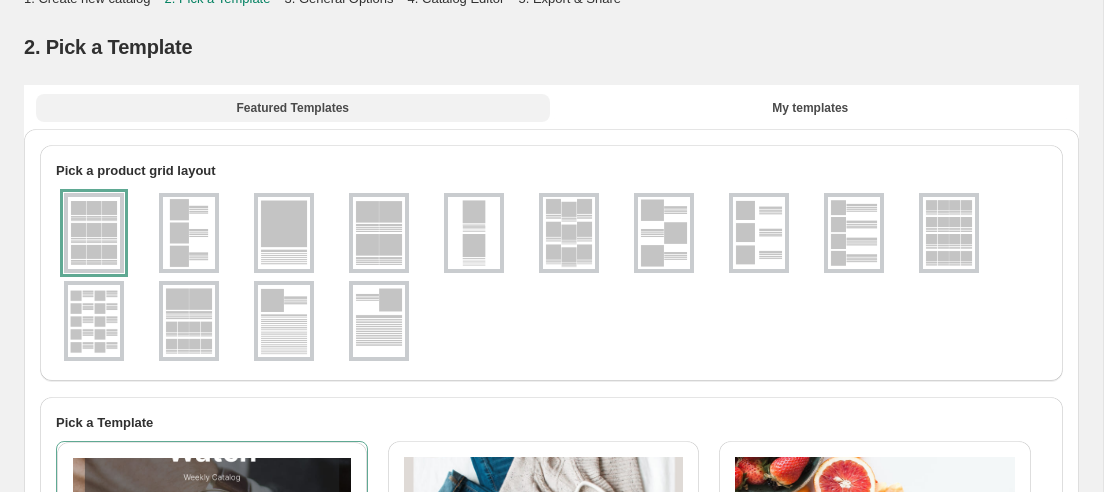 click on "Featured Templates" at bounding box center (293, 108) 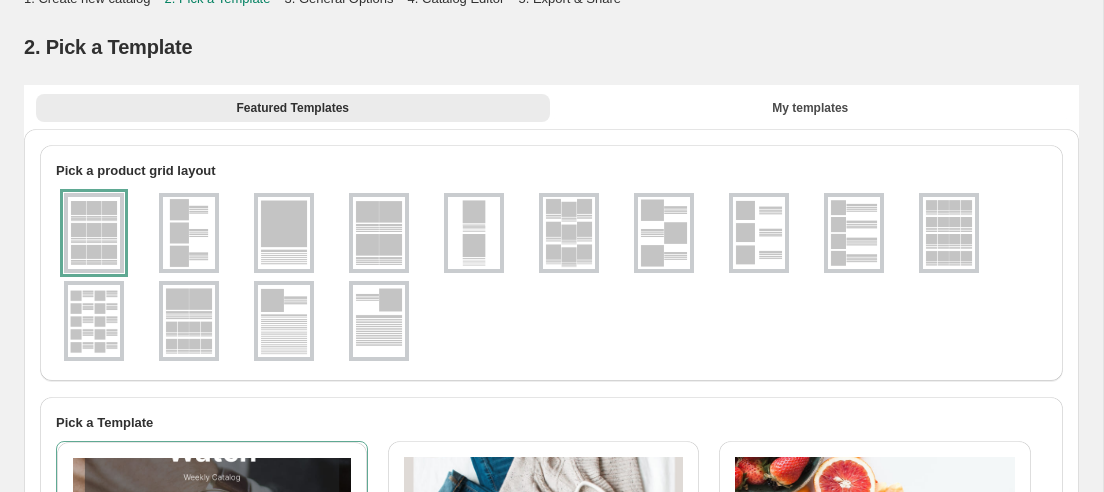 click at bounding box center (664, 233) 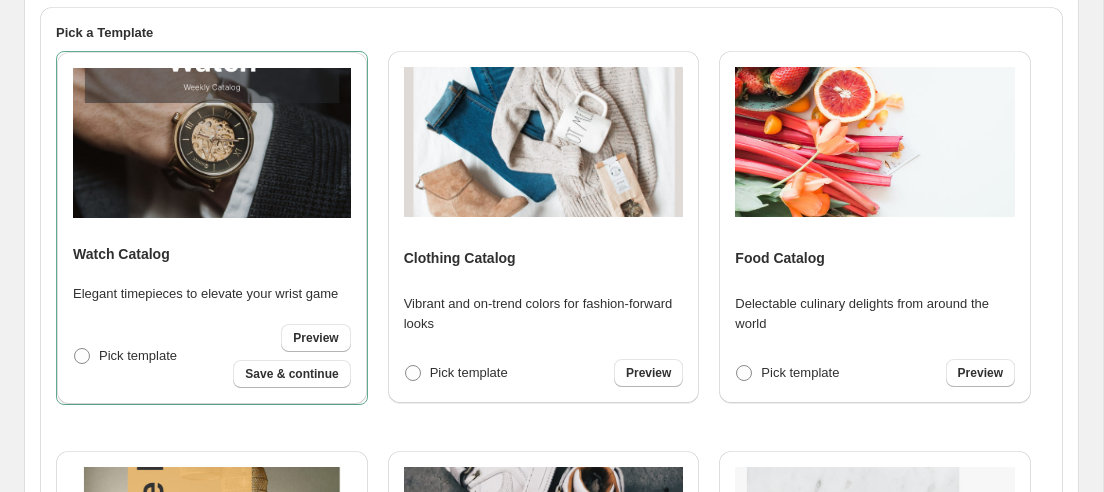 scroll, scrollTop: 396, scrollLeft: 0, axis: vertical 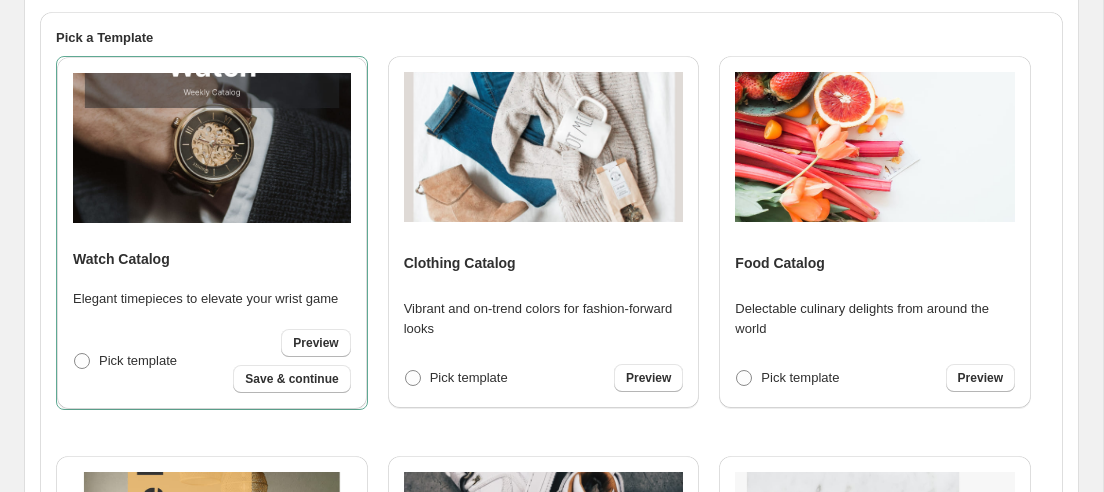 click on "Clothing Catalog Vibrant and on-trend colors for fashion-forward looks Pick template Preview" at bounding box center [544, 232] 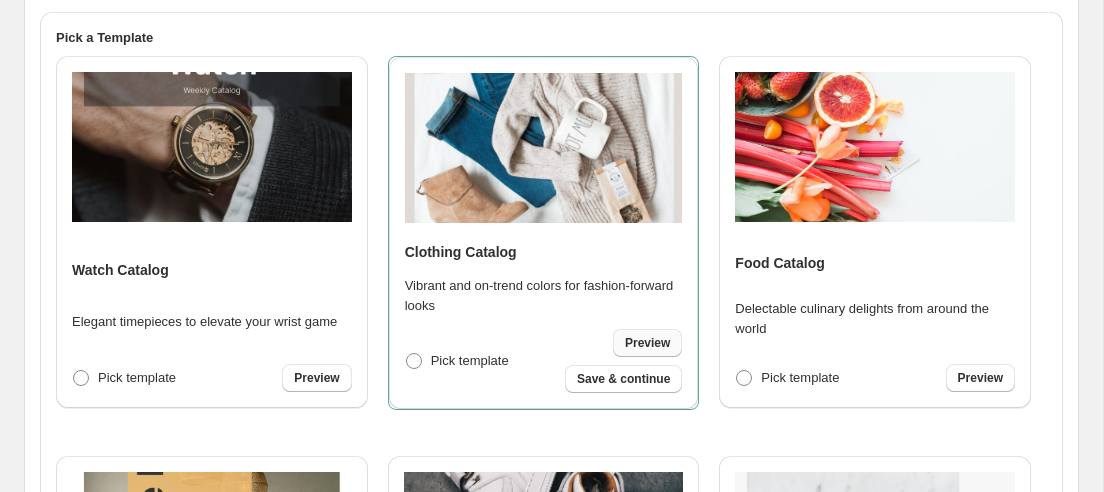 click on "Preview" at bounding box center [647, 343] 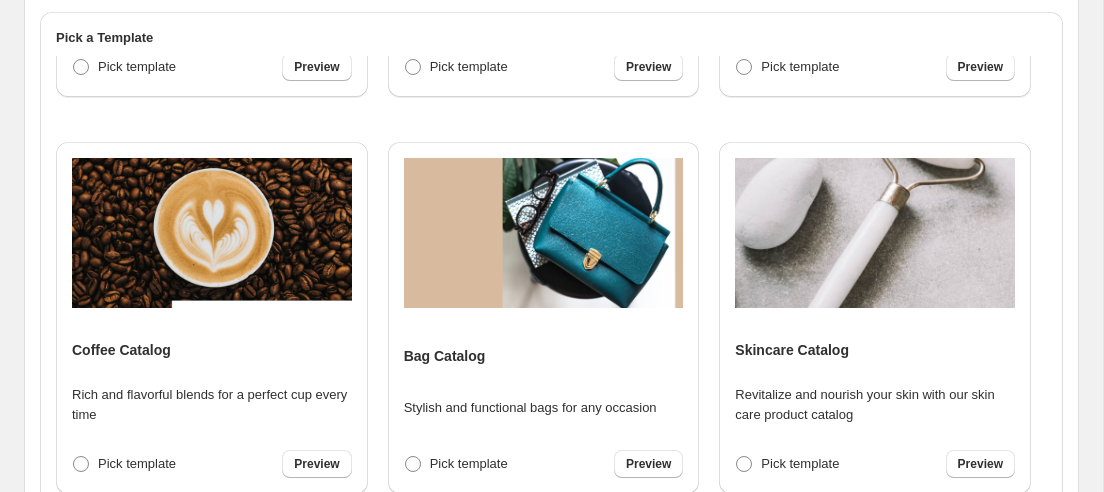 scroll, scrollTop: 2780, scrollLeft: 0, axis: vertical 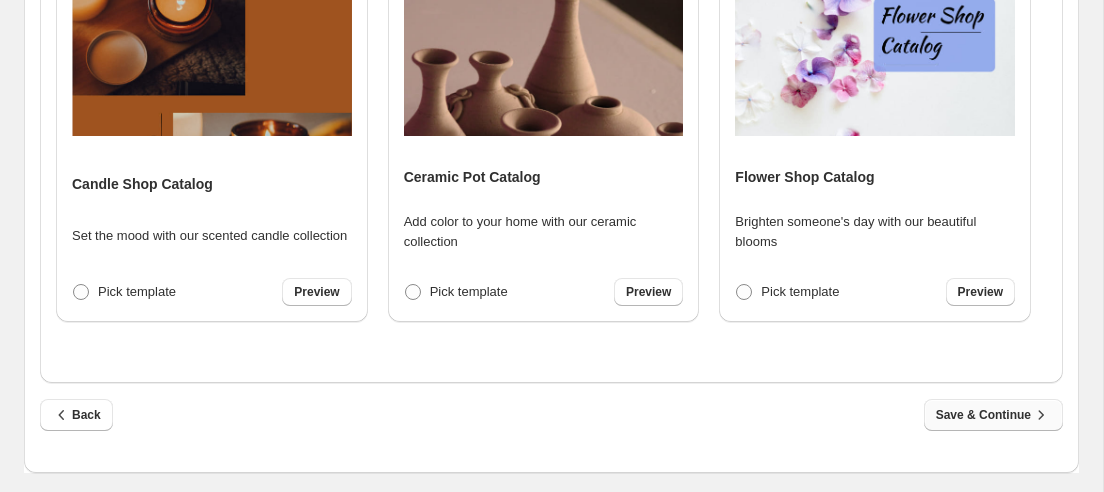 click on "Save & Continue" at bounding box center [993, 415] 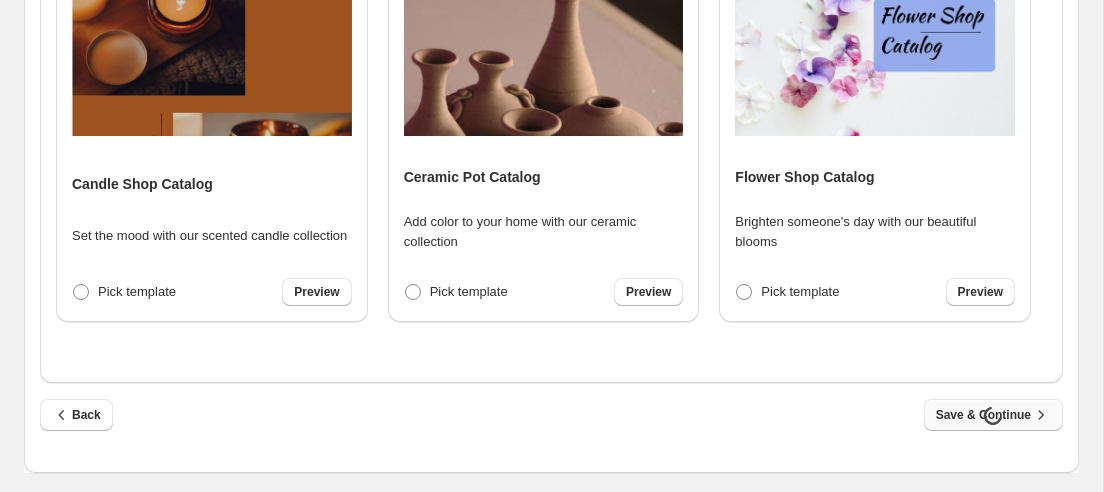 select on "**********" 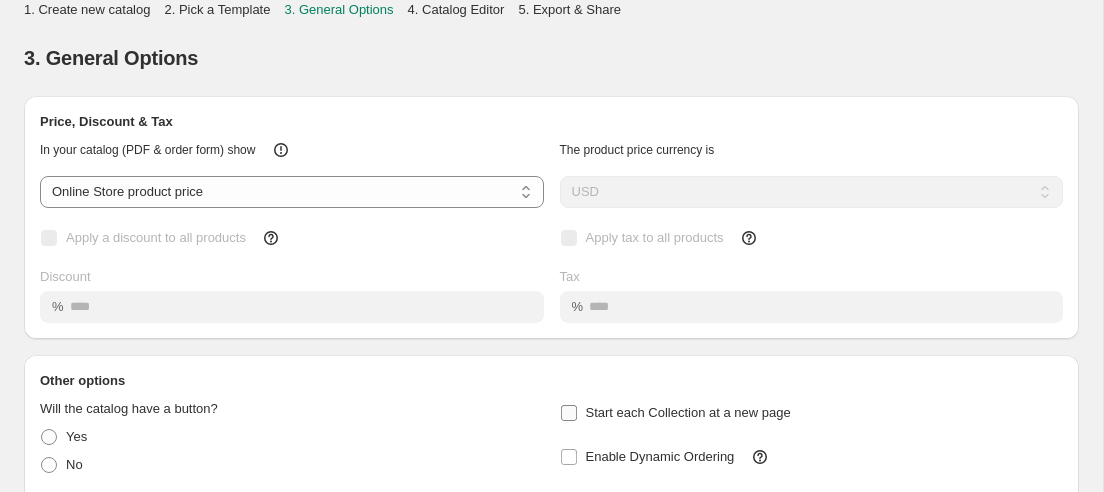 scroll, scrollTop: 0, scrollLeft: 0, axis: both 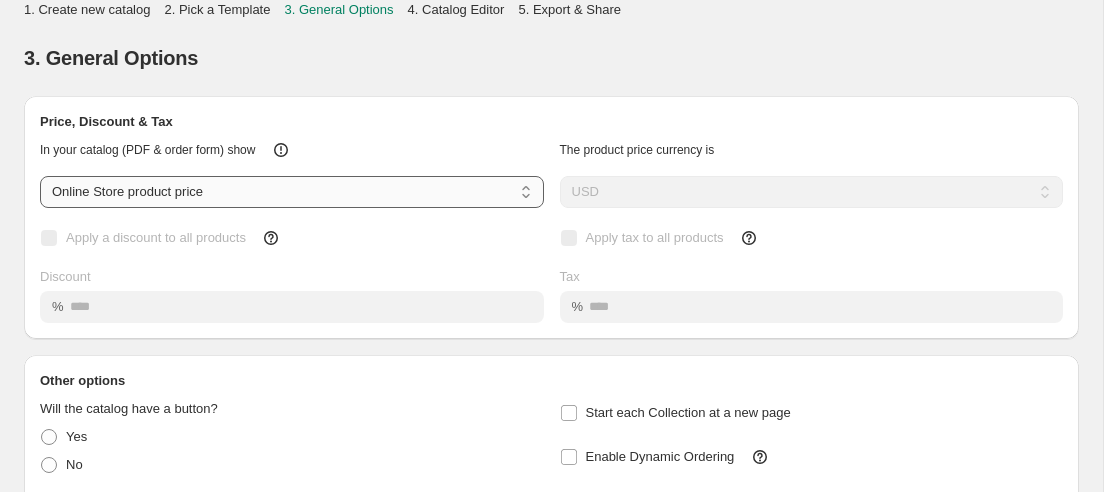 click on "**********" at bounding box center (292, 192) 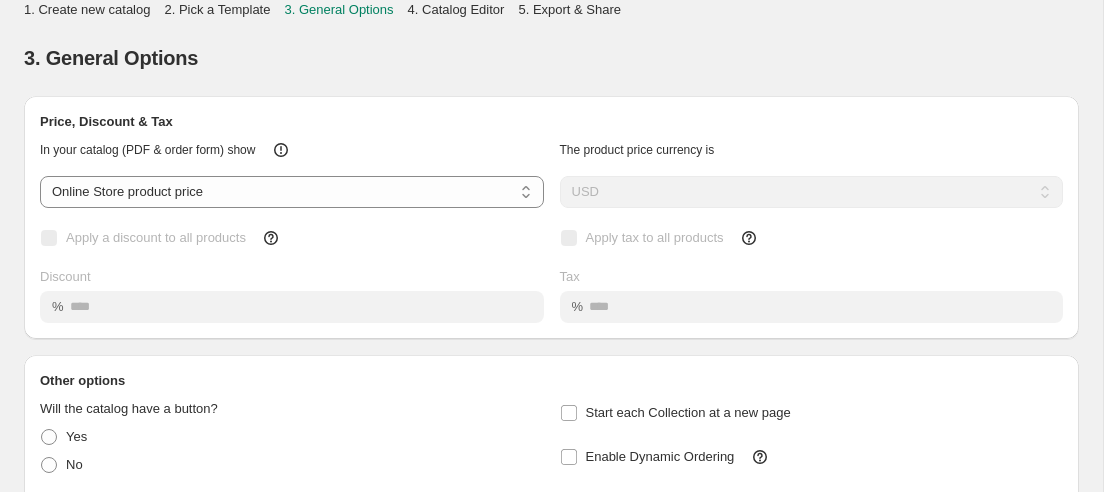 click on "Price, Discount & Tax" at bounding box center [551, 122] 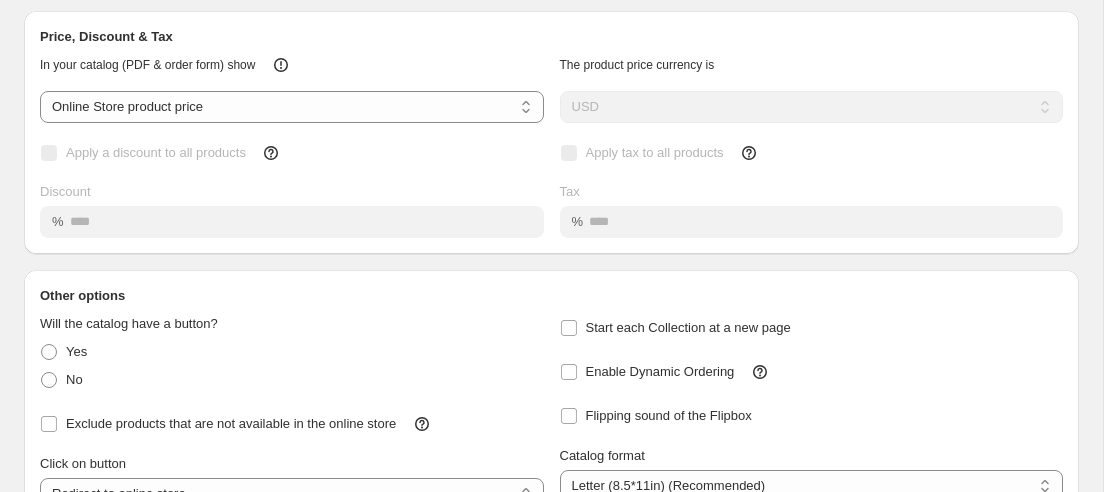 scroll, scrollTop: 280, scrollLeft: 0, axis: vertical 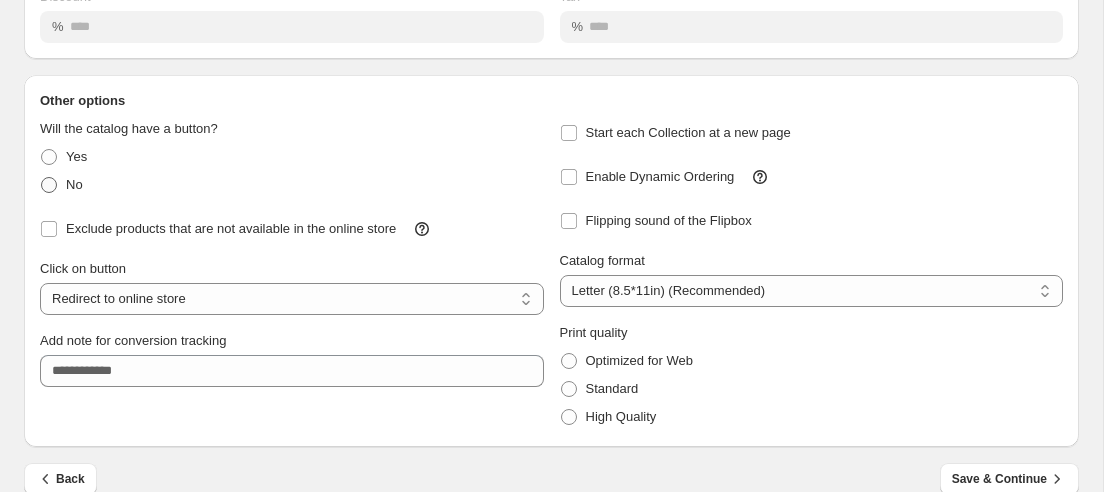 click at bounding box center [49, 185] 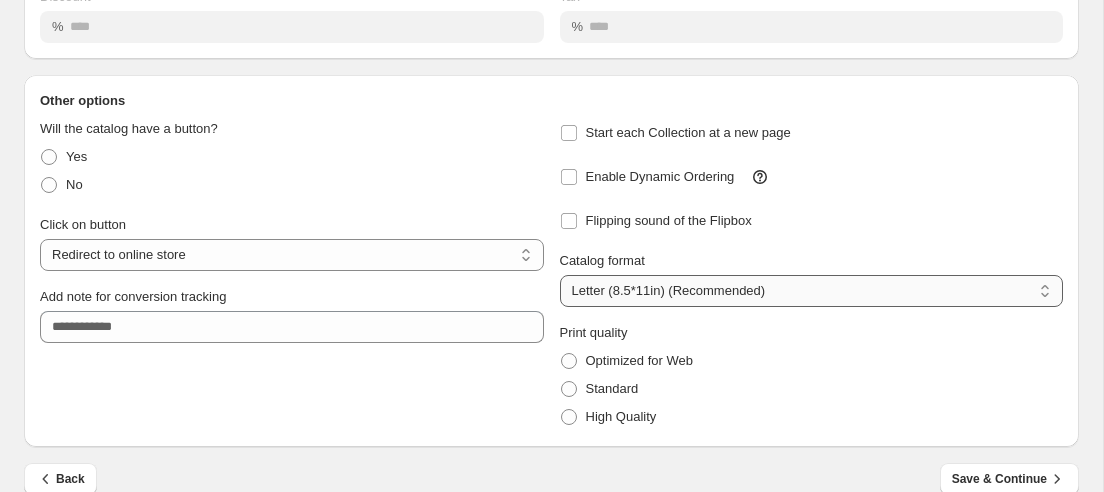scroll, scrollTop: 309, scrollLeft: 0, axis: vertical 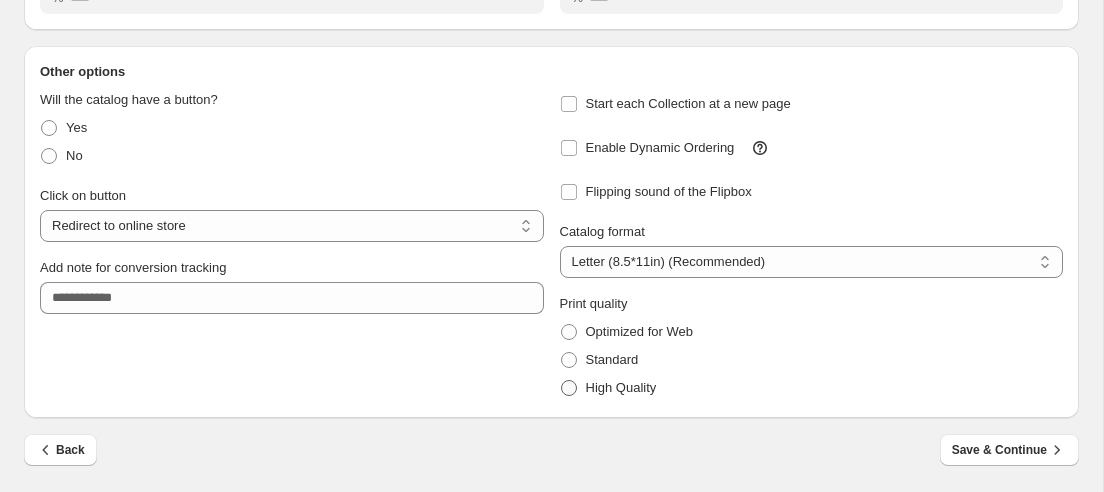 click at bounding box center (569, 388) 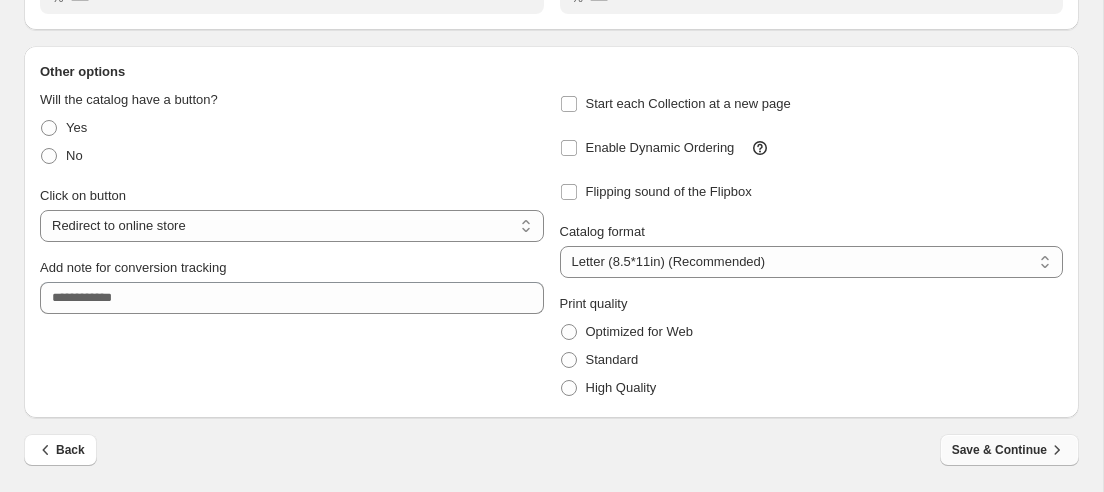 click on "Save & Continue" at bounding box center [1009, 450] 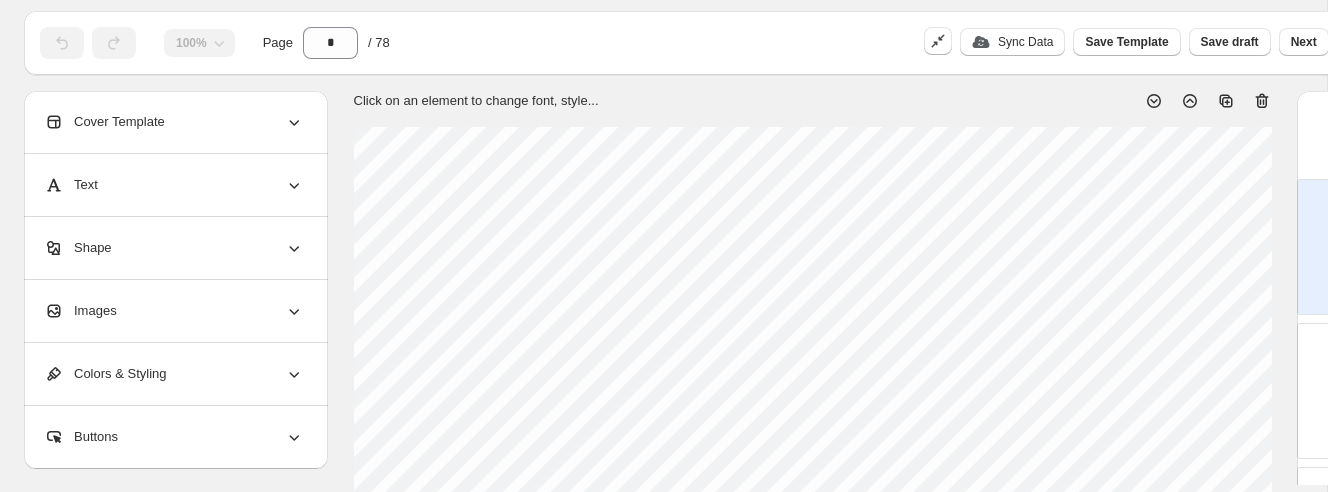 scroll, scrollTop: 30, scrollLeft: 0, axis: vertical 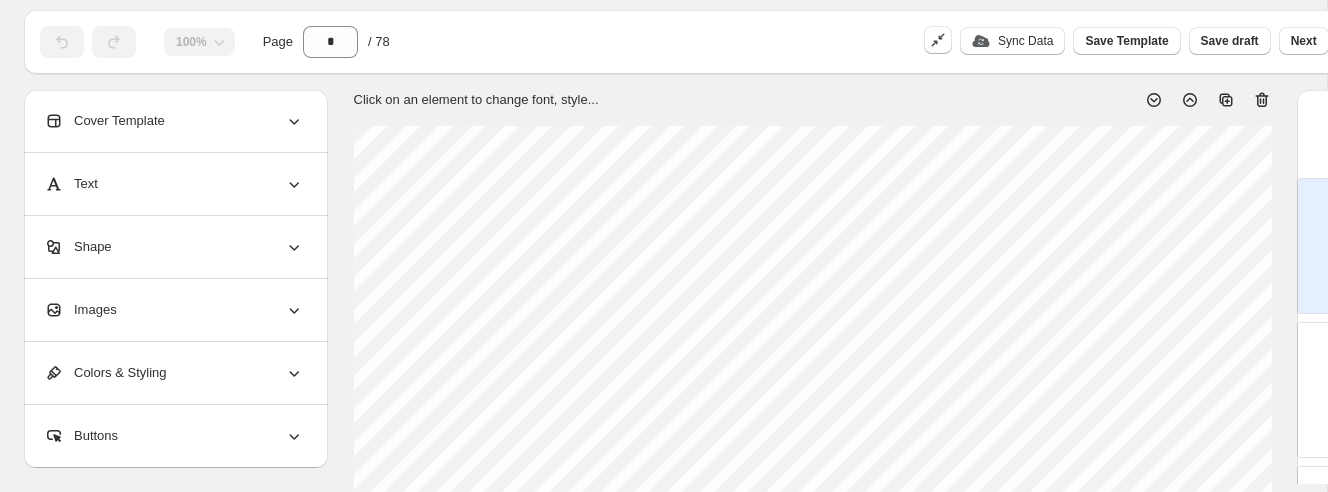 click on "Images" at bounding box center (174, 310) 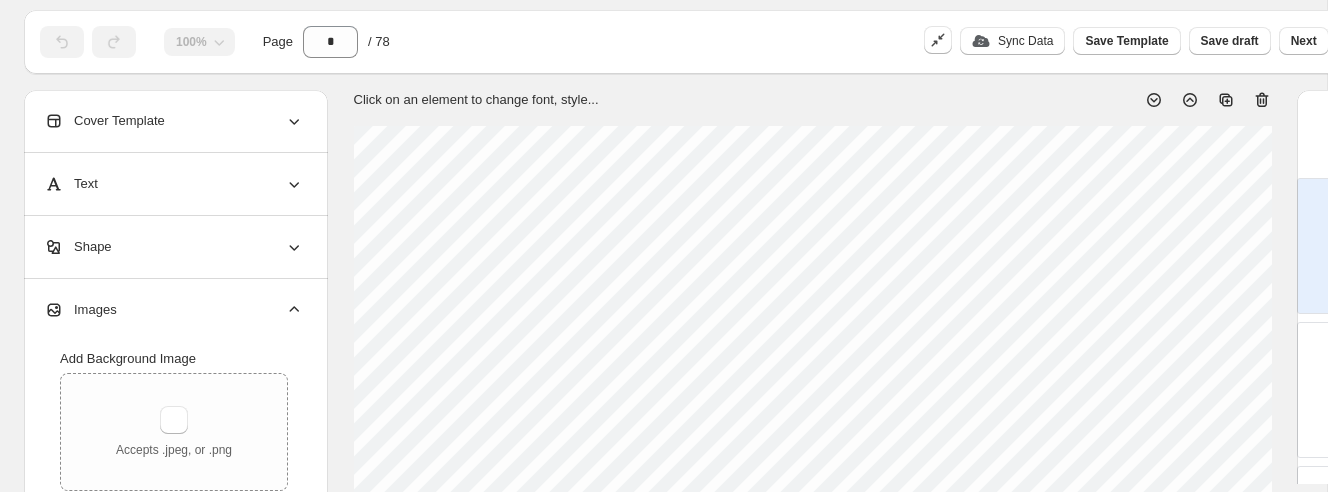 scroll, scrollTop: 5, scrollLeft: 0, axis: vertical 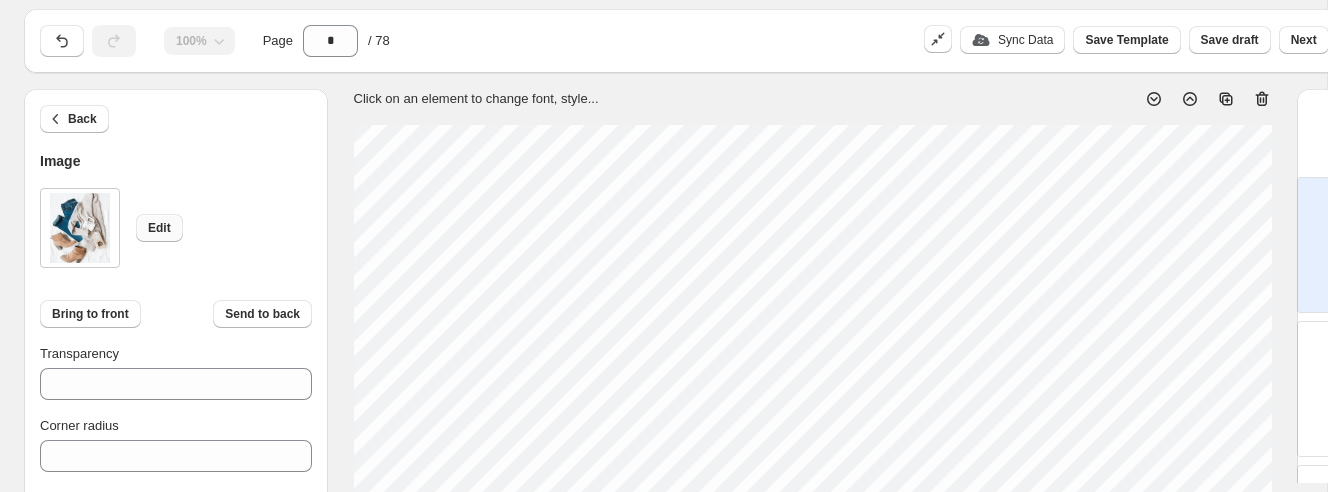 click on "Edit" at bounding box center [159, 228] 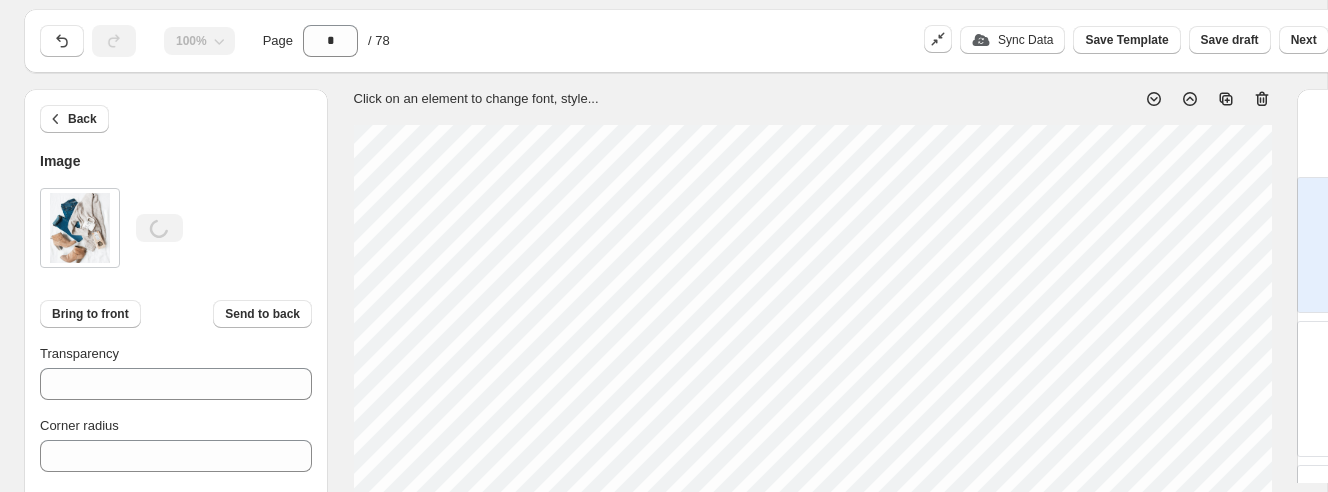 type on "****" 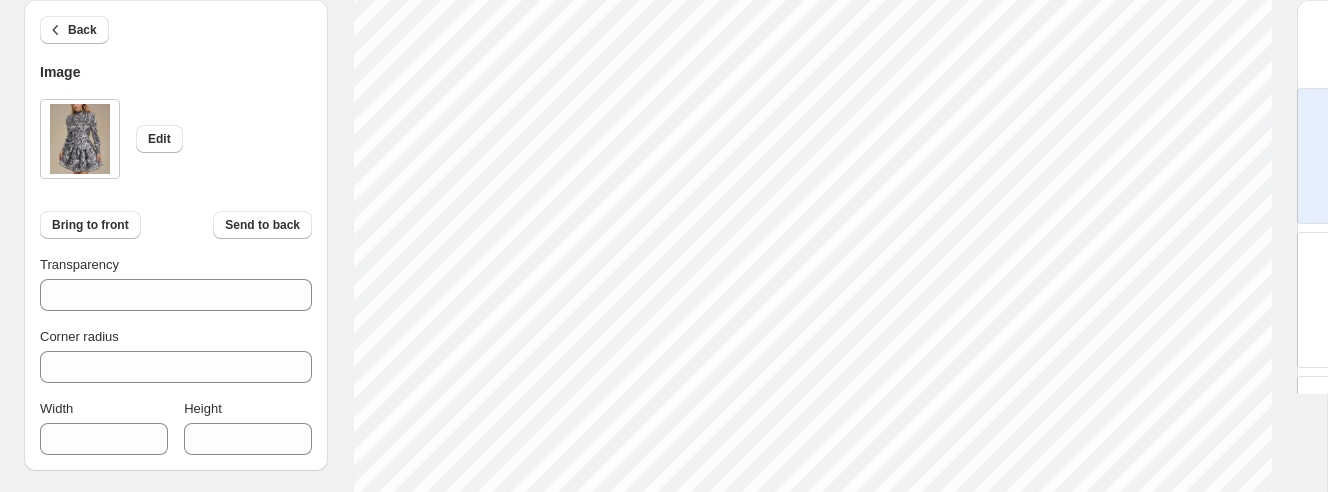 scroll, scrollTop: 933, scrollLeft: 0, axis: vertical 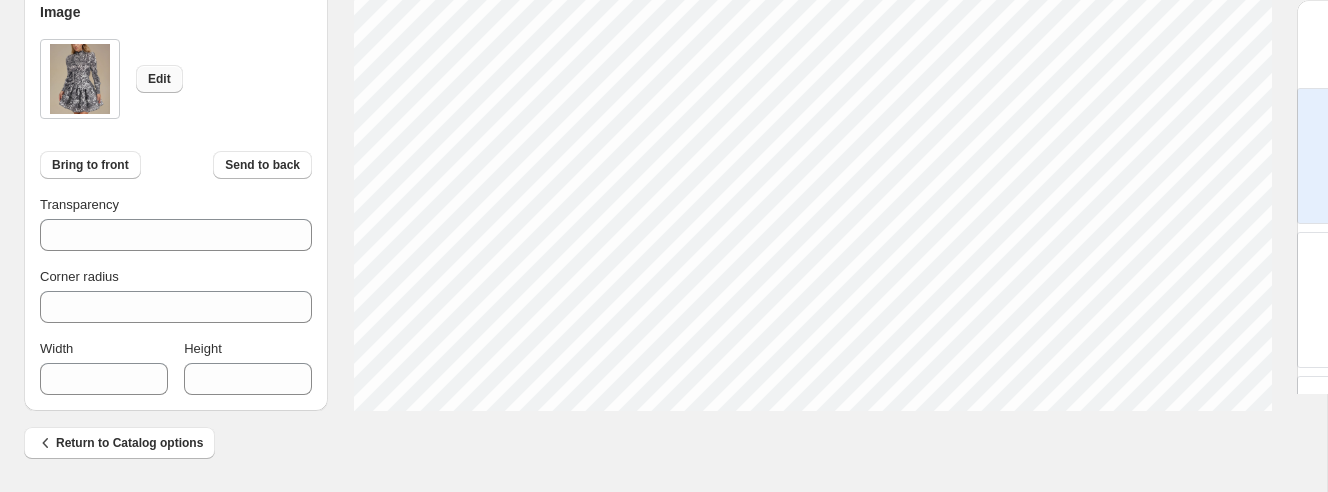 click on "Edit" at bounding box center [159, 79] 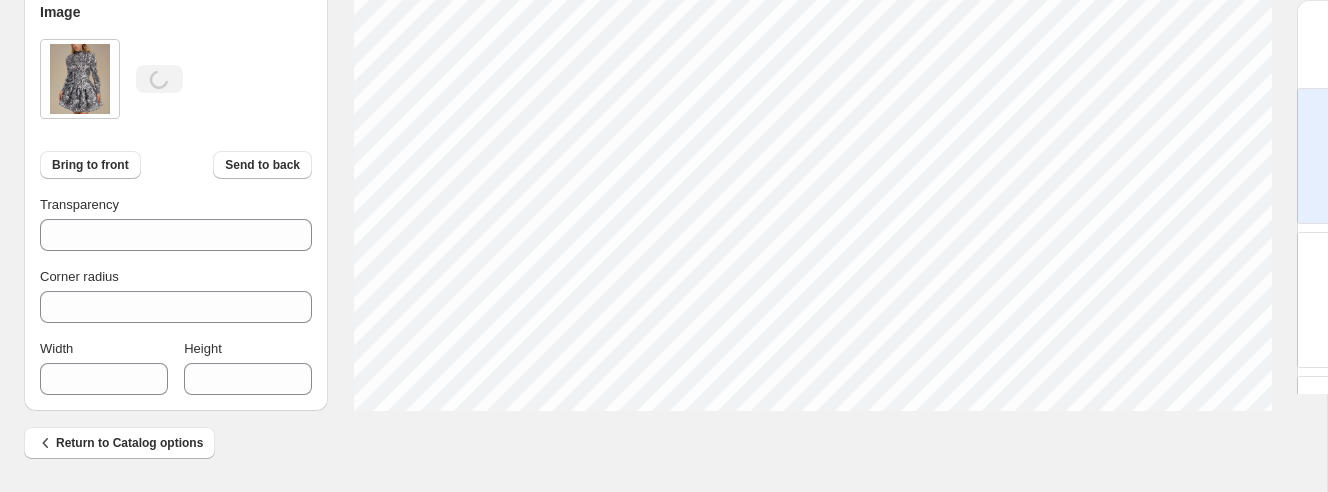 type on "****" 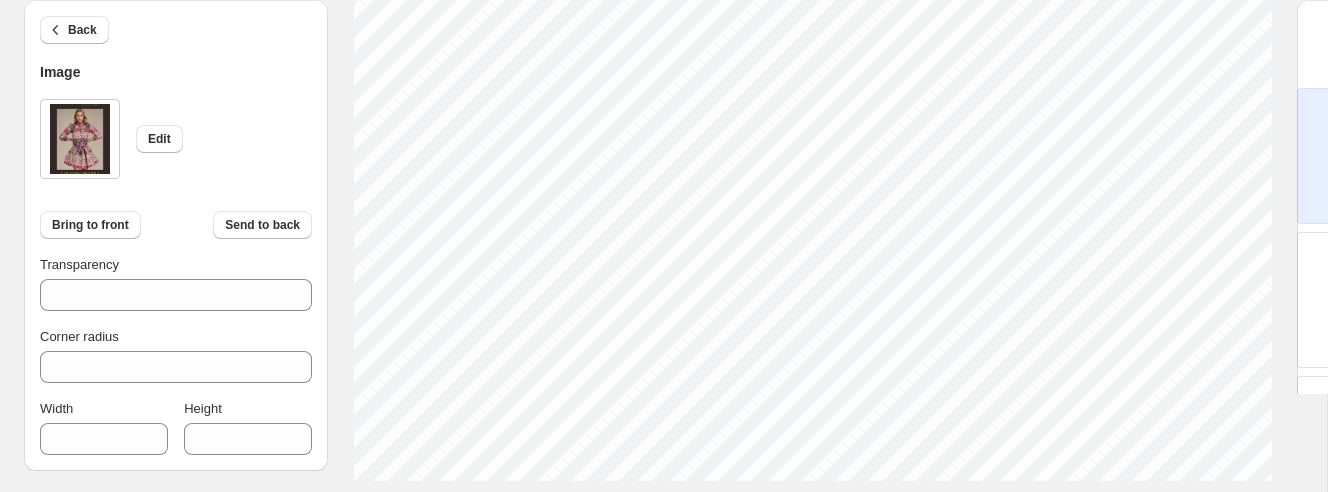 scroll, scrollTop: 933, scrollLeft: 0, axis: vertical 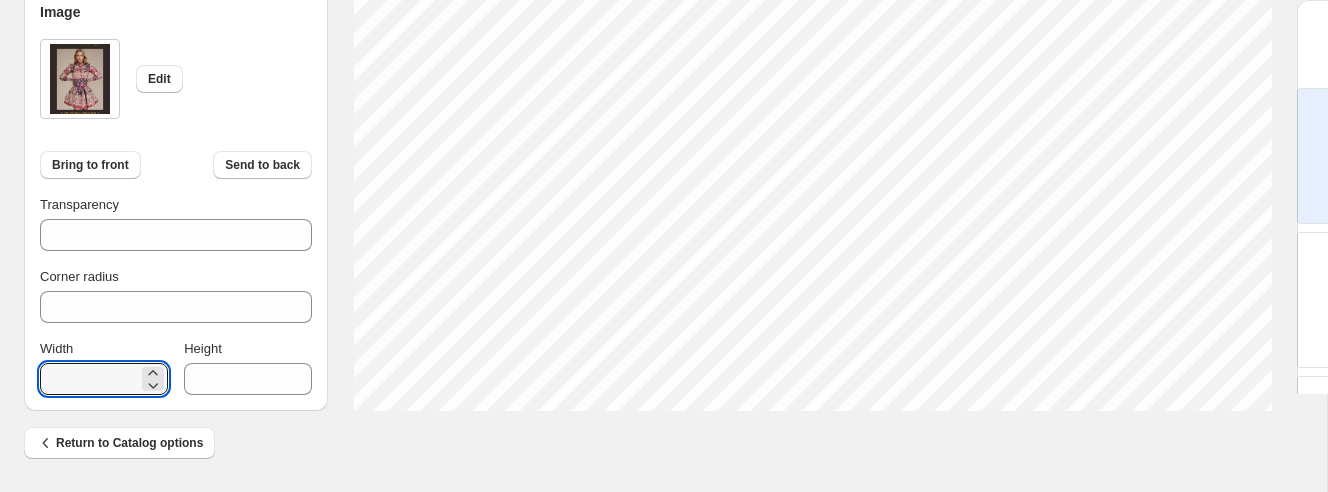 drag, startPoint x: 104, startPoint y: 382, endPoint x: 34, endPoint y: 382, distance: 70 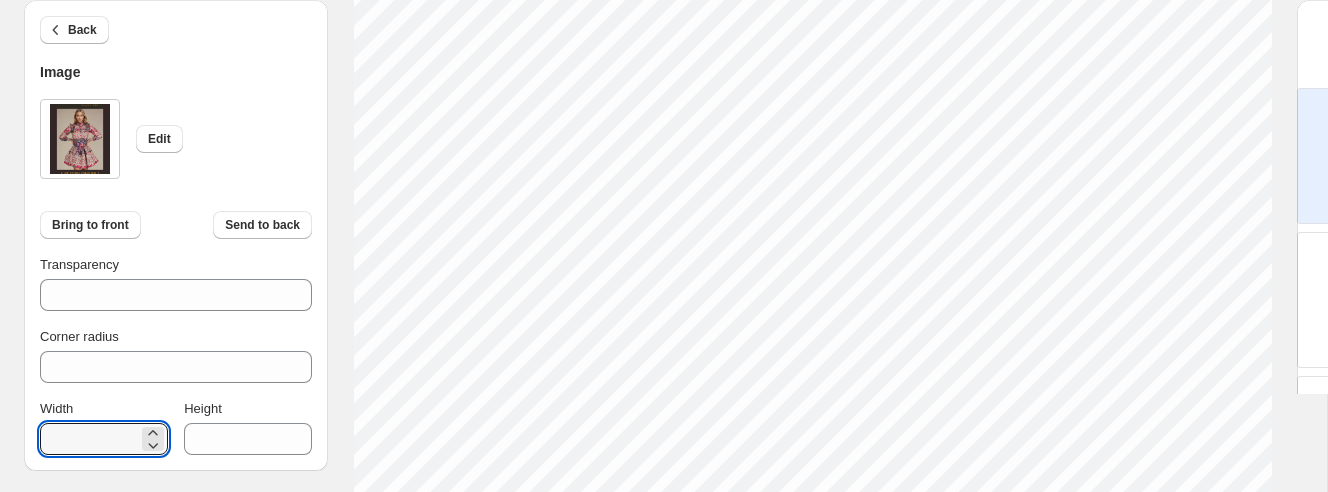 click on "Edit" at bounding box center (176, 139) 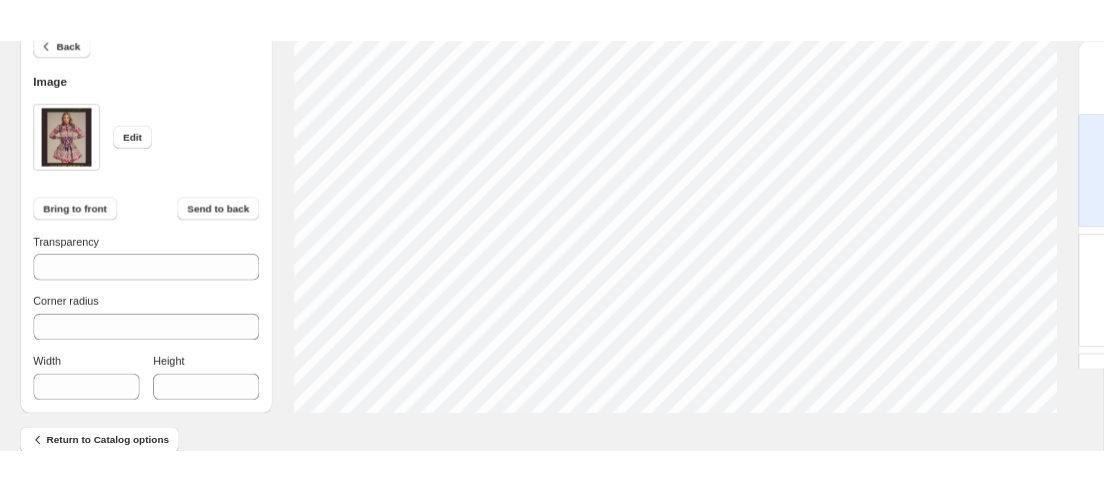 scroll, scrollTop: 933, scrollLeft: 0, axis: vertical 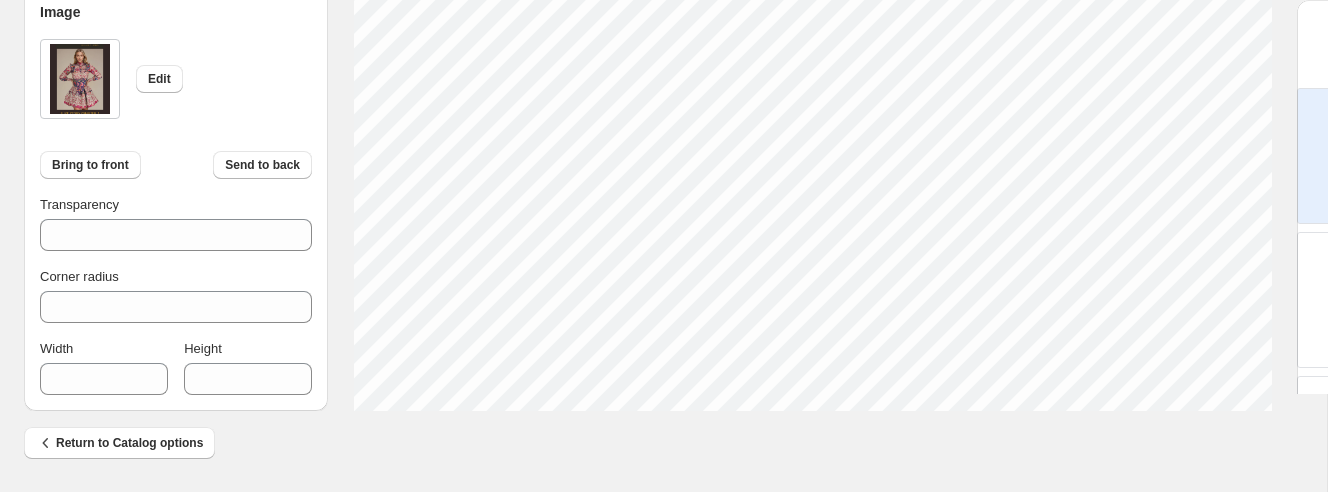 click on "Return to Catalog options" at bounding box center [655, 435] 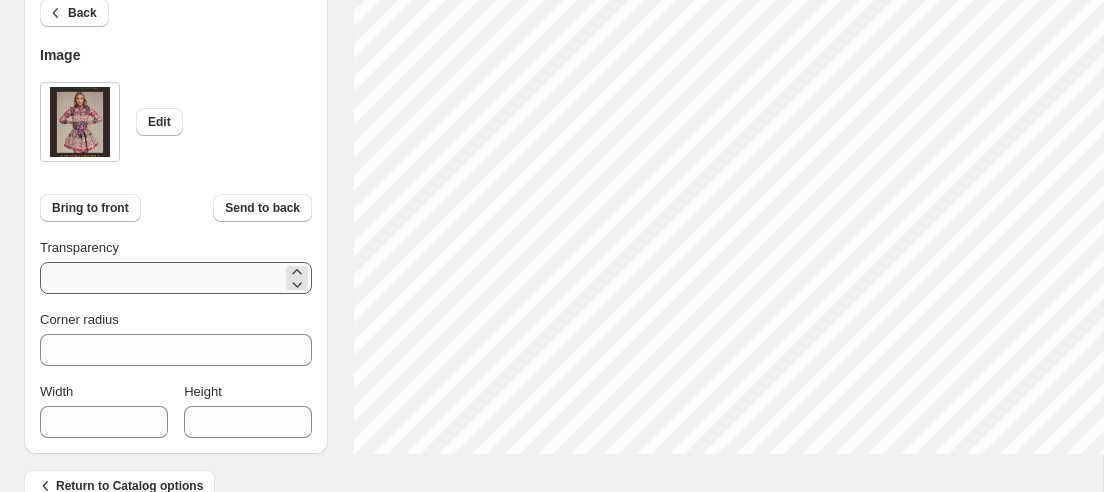 scroll, scrollTop: 933, scrollLeft: 0, axis: vertical 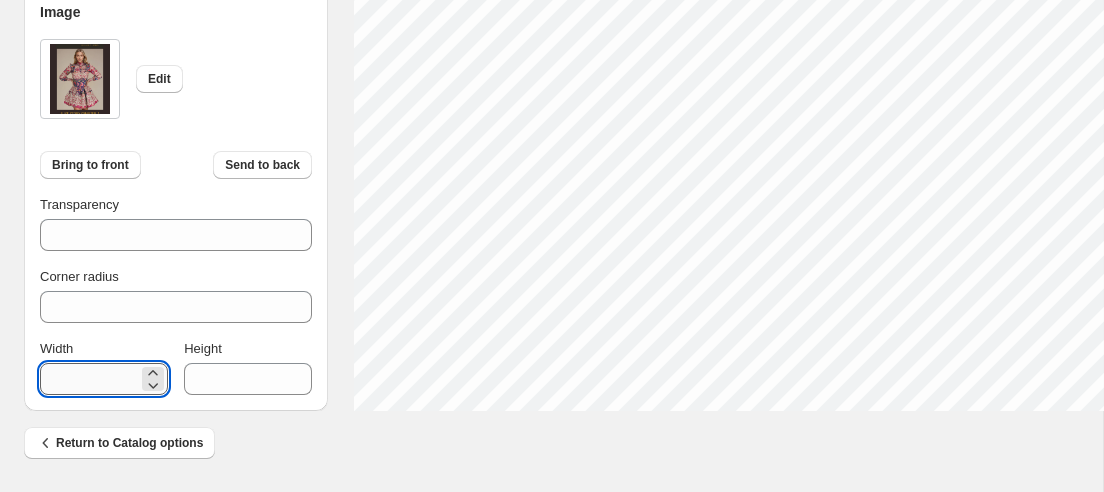 click on "***" at bounding box center (89, 379) 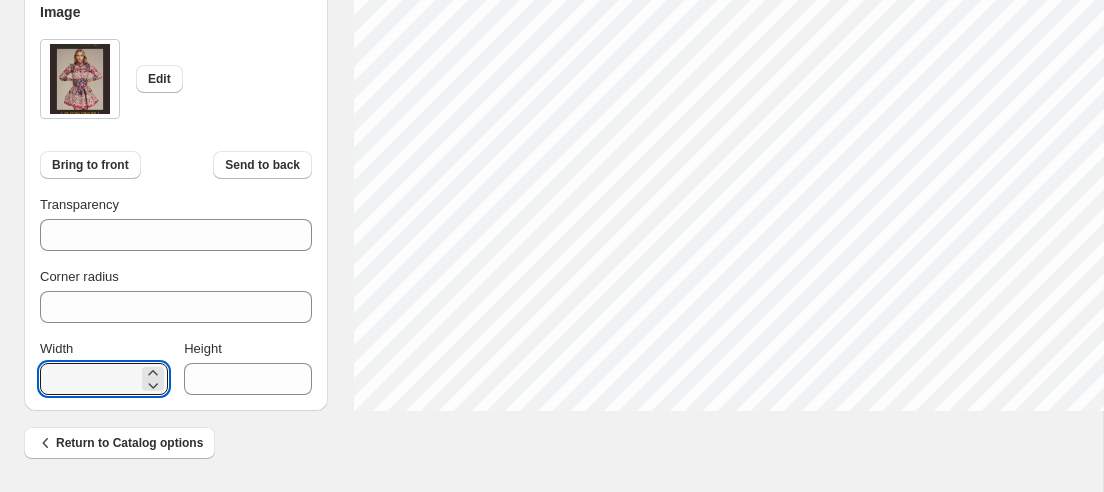 type on "****" 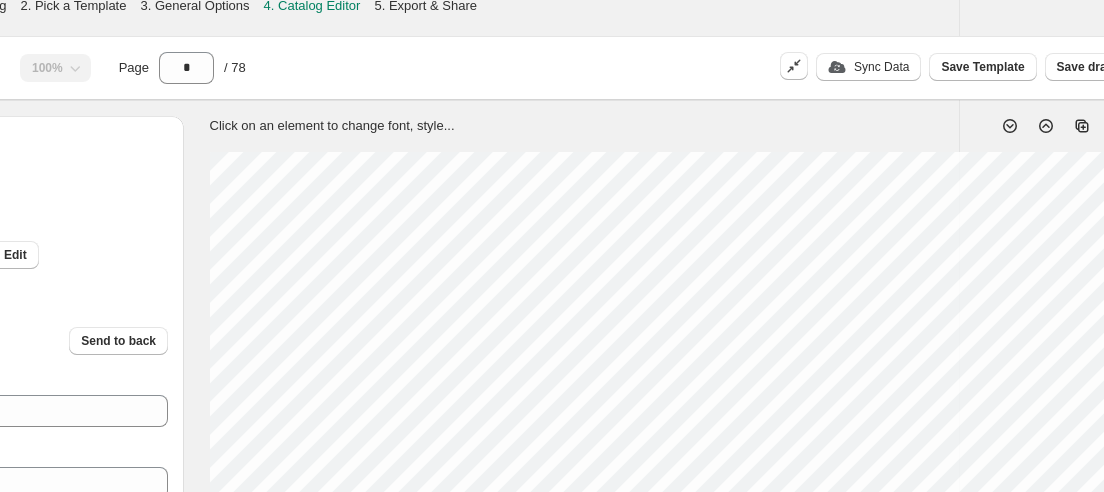 scroll, scrollTop: 4, scrollLeft: 0, axis: vertical 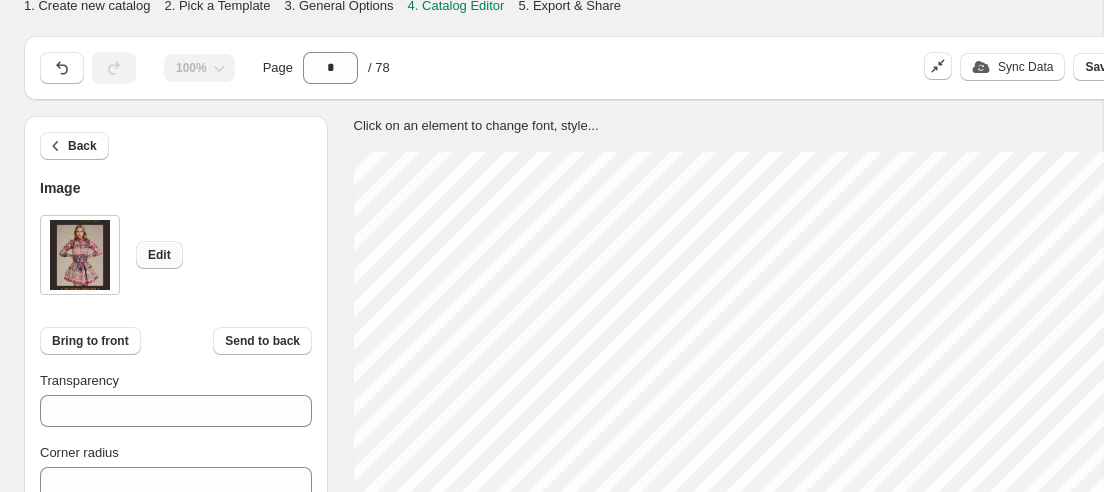 click on "Edit" at bounding box center (159, 255) 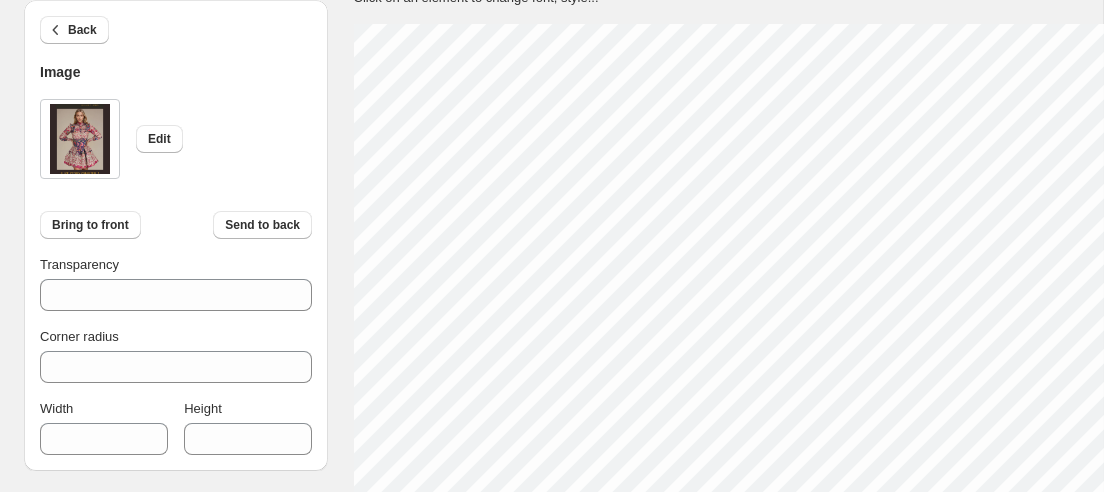 scroll, scrollTop: 136, scrollLeft: 0, axis: vertical 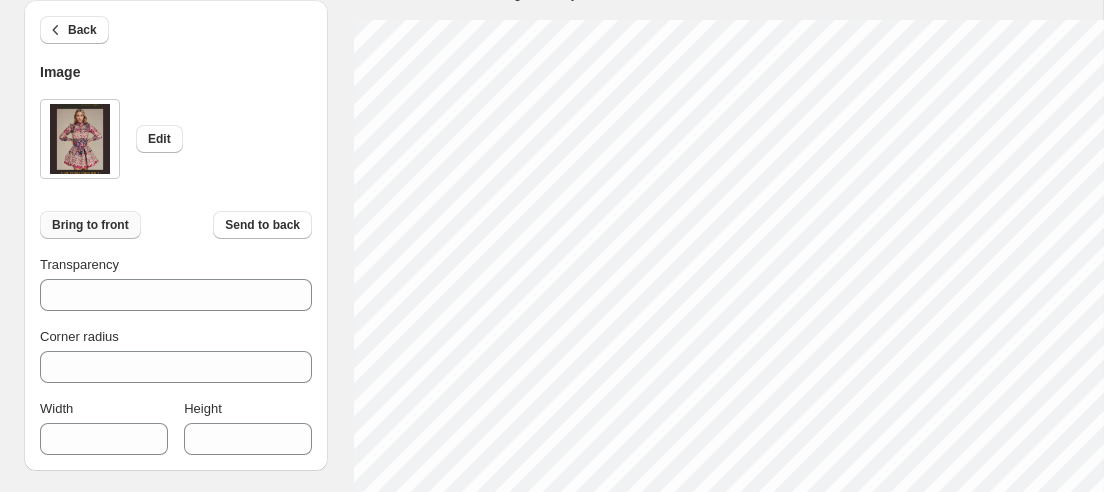 click on "Bring to front" at bounding box center [90, 225] 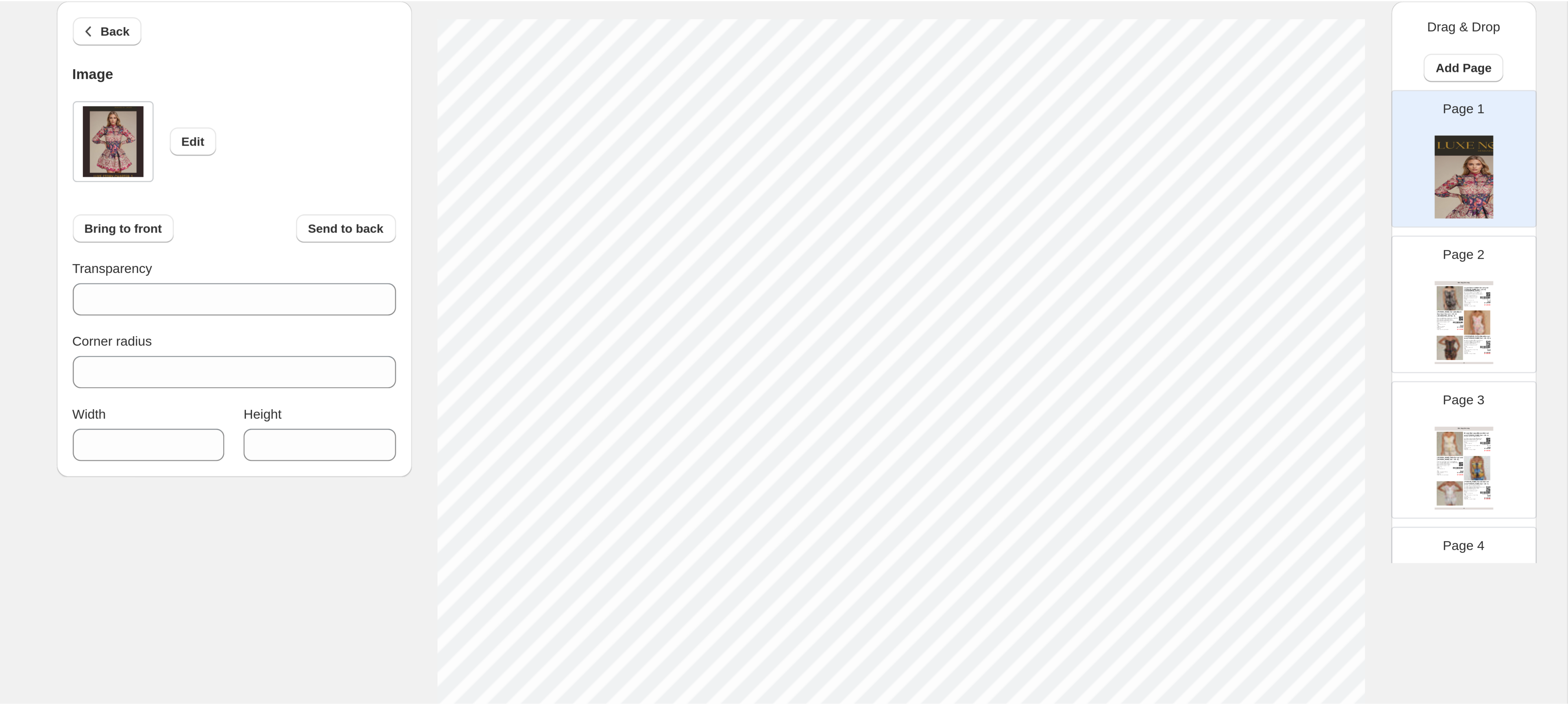scroll, scrollTop: 0, scrollLeft: 0, axis: both 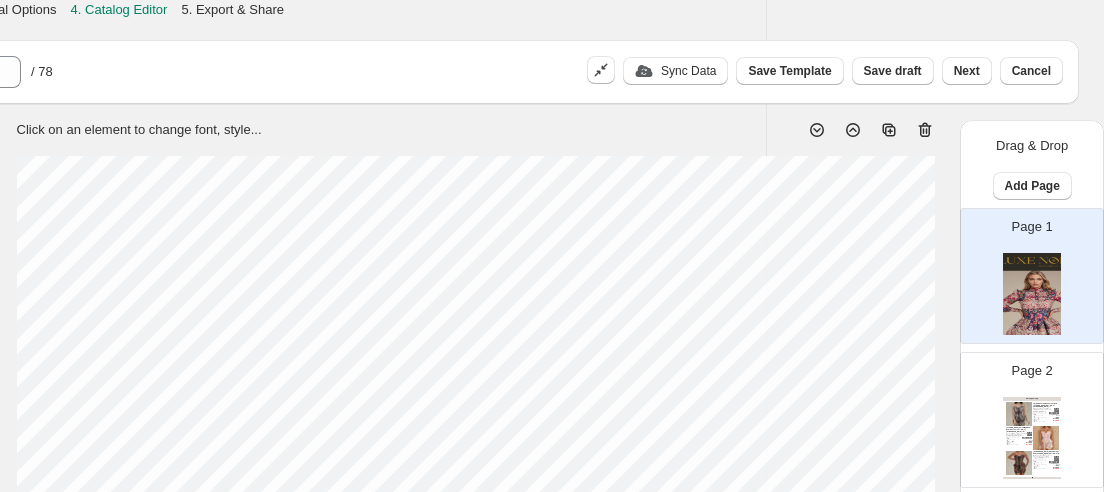 click 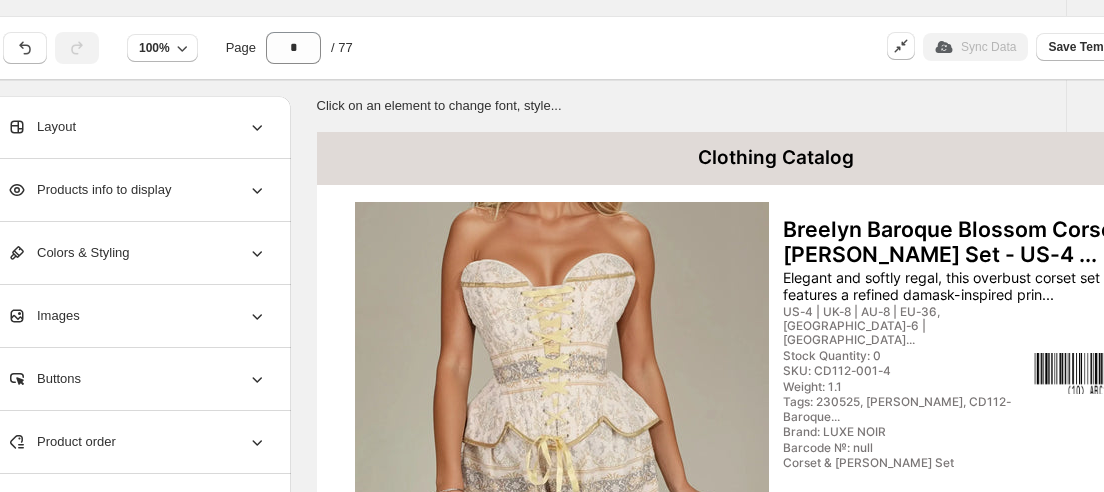 scroll, scrollTop: 25, scrollLeft: 37, axis: both 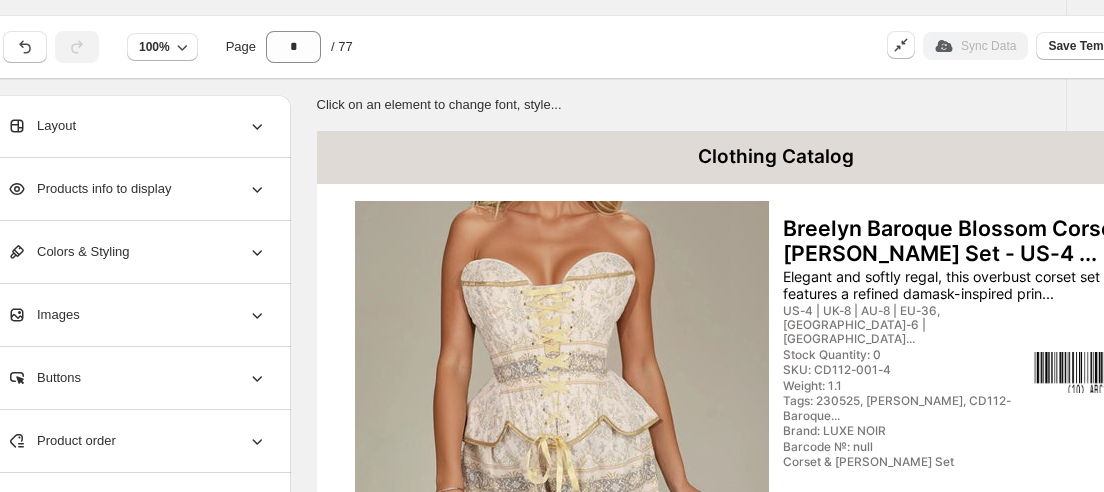 click on "Images" at bounding box center (137, 315) 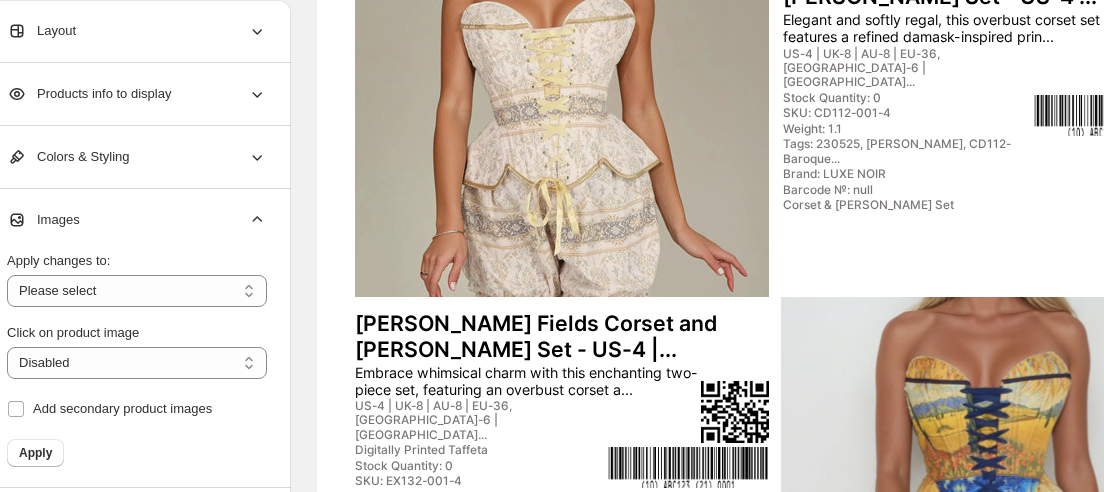 scroll, scrollTop: 286, scrollLeft: 37, axis: both 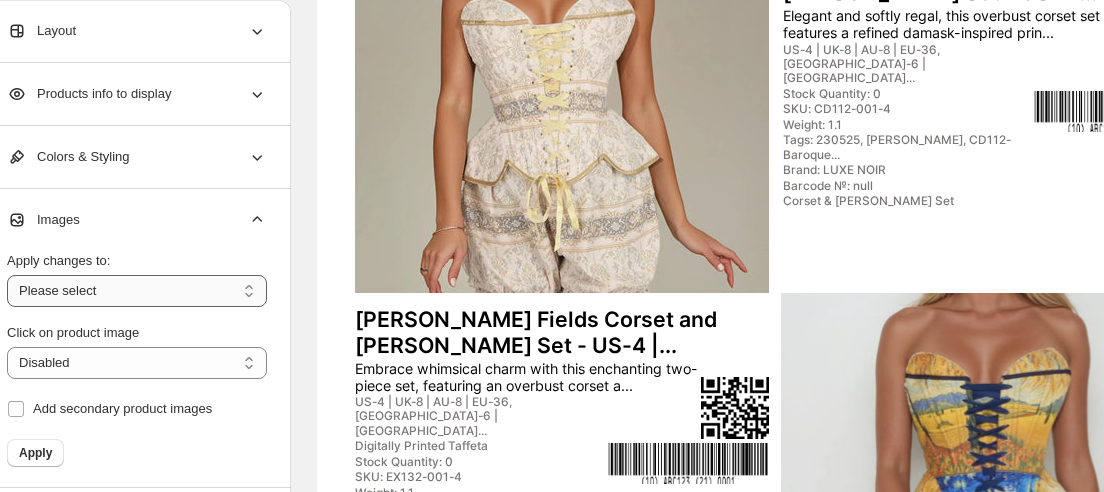 click on "**********" at bounding box center [137, 291] 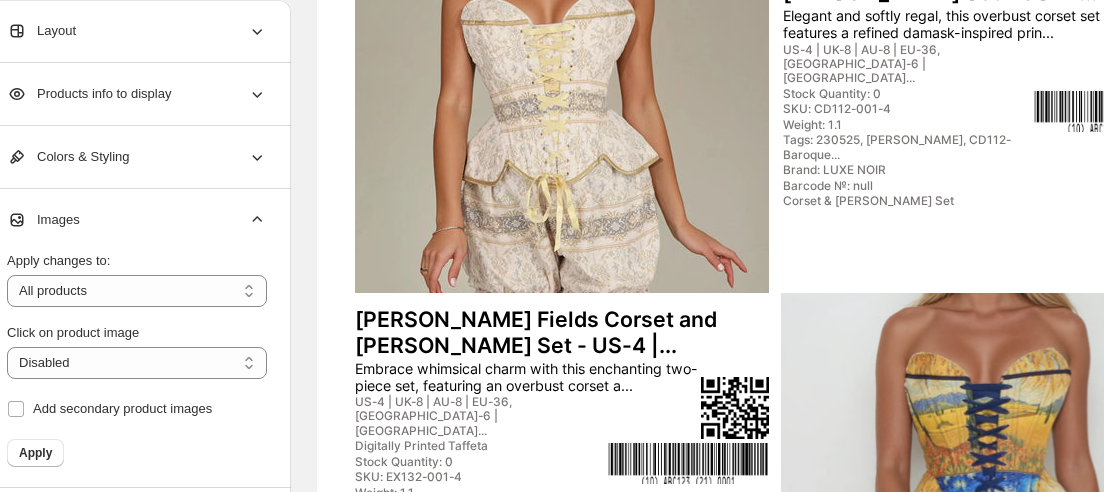click on "Add secondary product images" at bounding box center (137, 409) 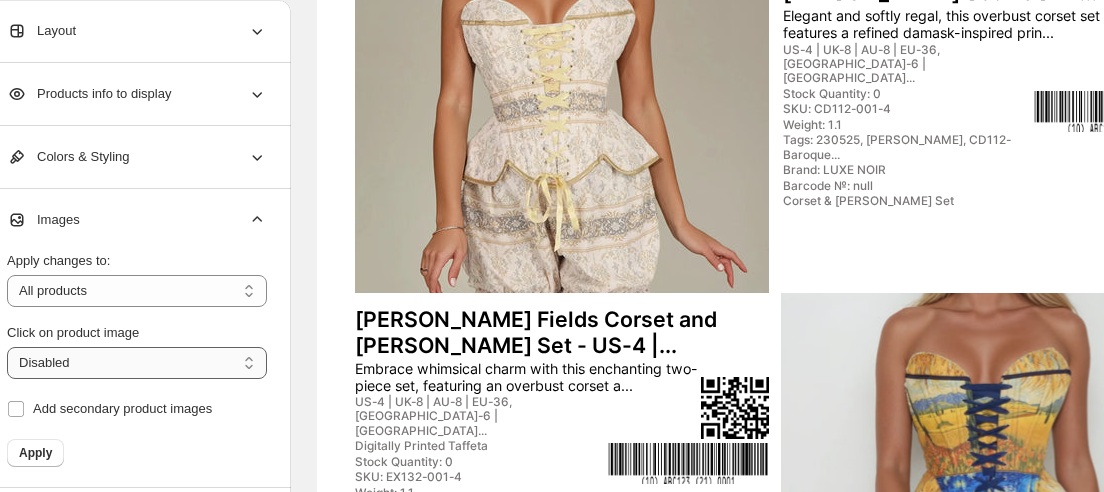 click on "**********" at bounding box center [137, 363] 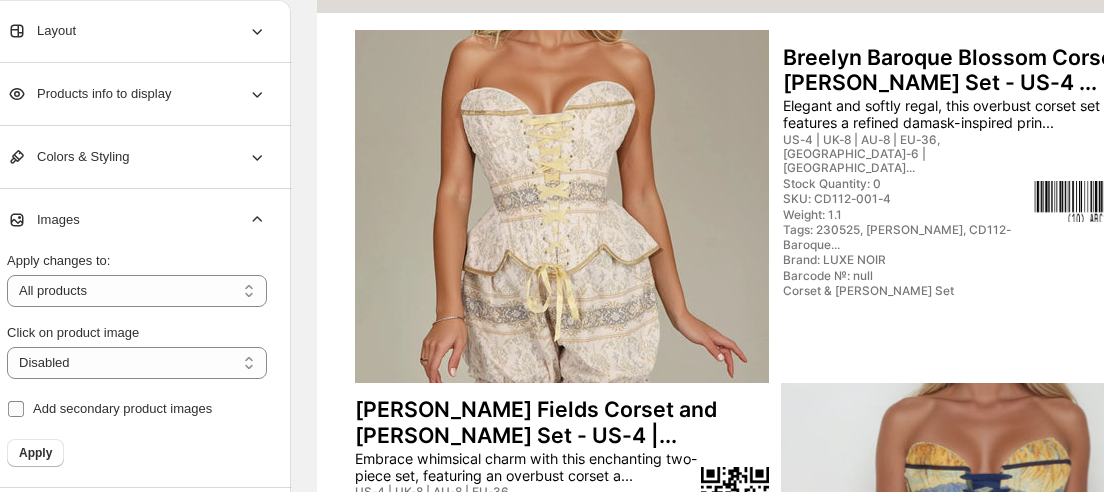scroll, scrollTop: 151, scrollLeft: 37, axis: both 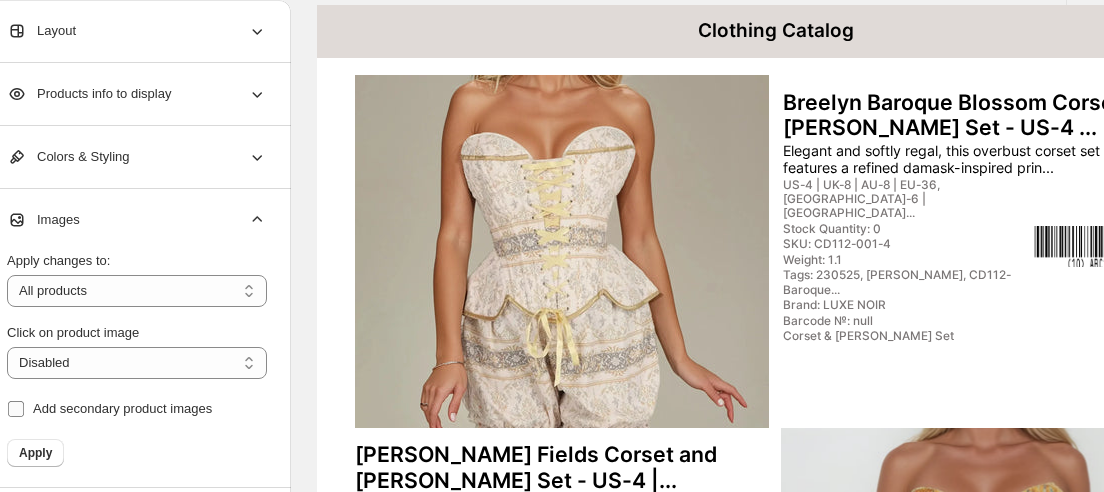 click on "Add secondary product images" at bounding box center [109, 409] 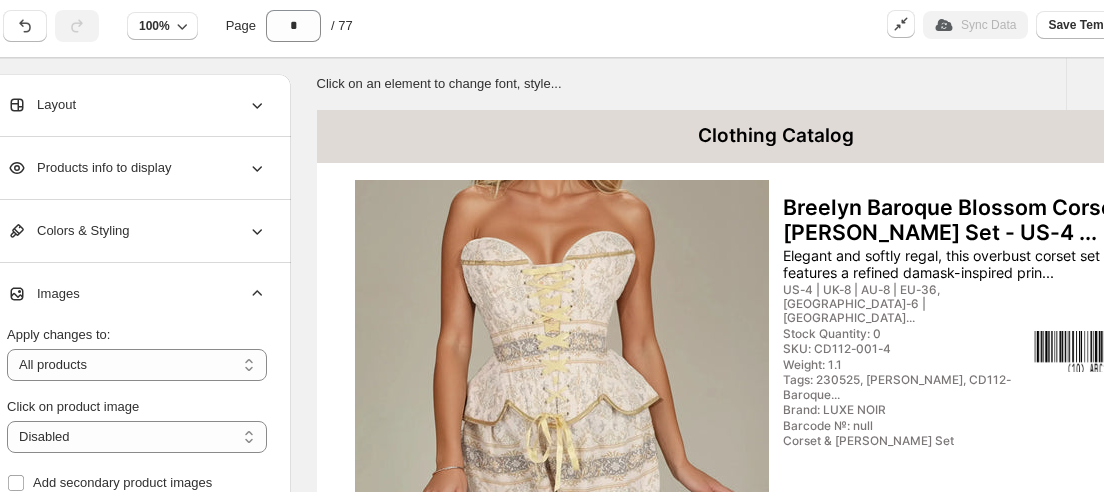 scroll, scrollTop: 28, scrollLeft: 37, axis: both 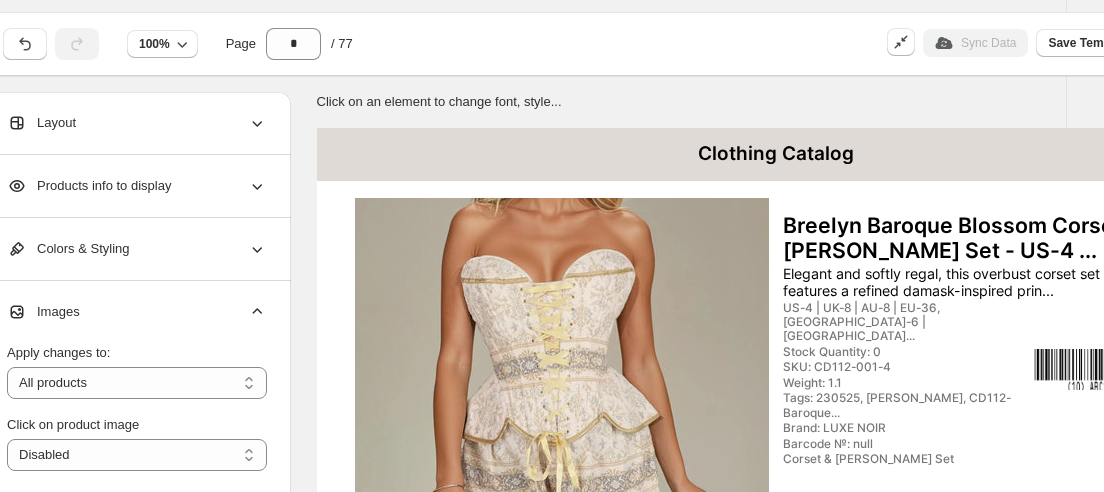 click 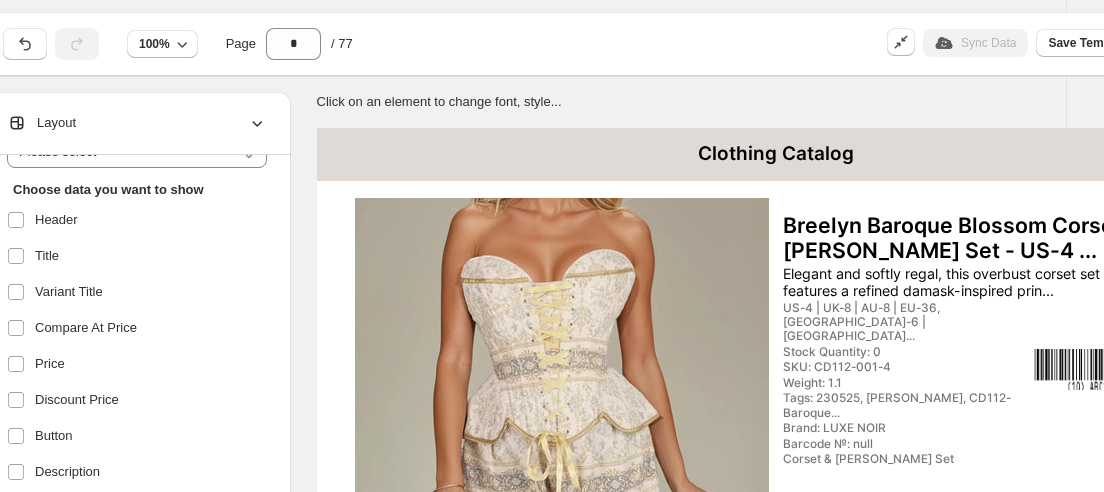 scroll, scrollTop: 120, scrollLeft: 0, axis: vertical 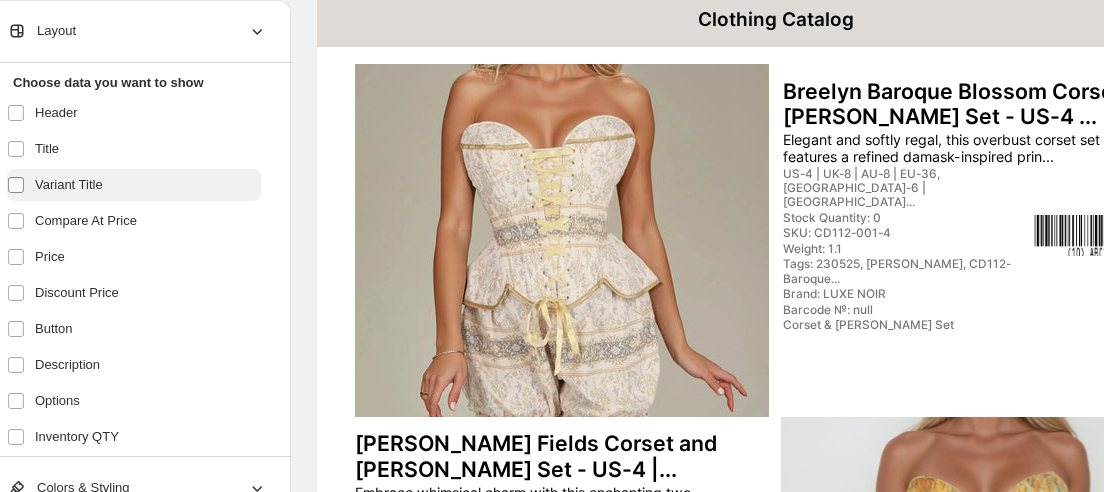 click at bounding box center (20, 185) 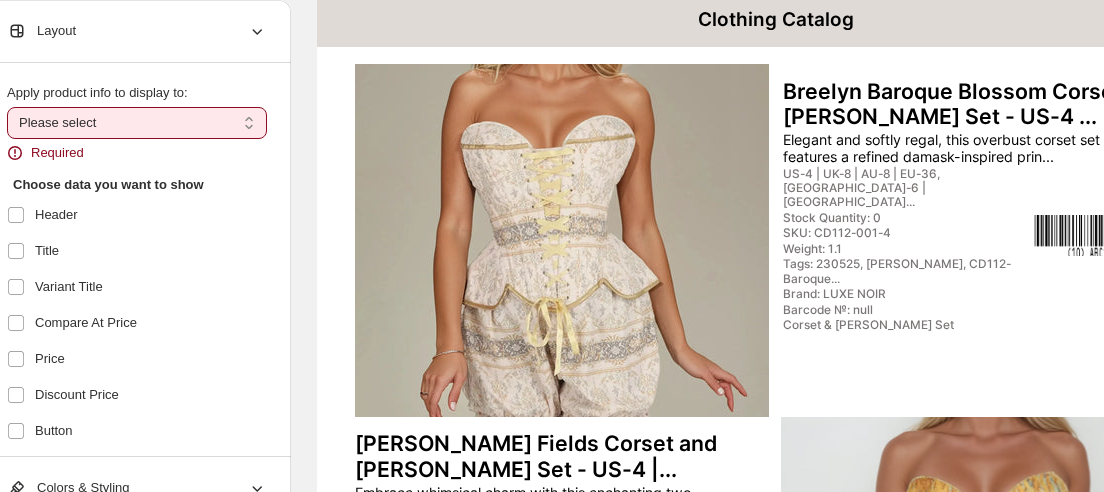 scroll, scrollTop: 31, scrollLeft: 0, axis: vertical 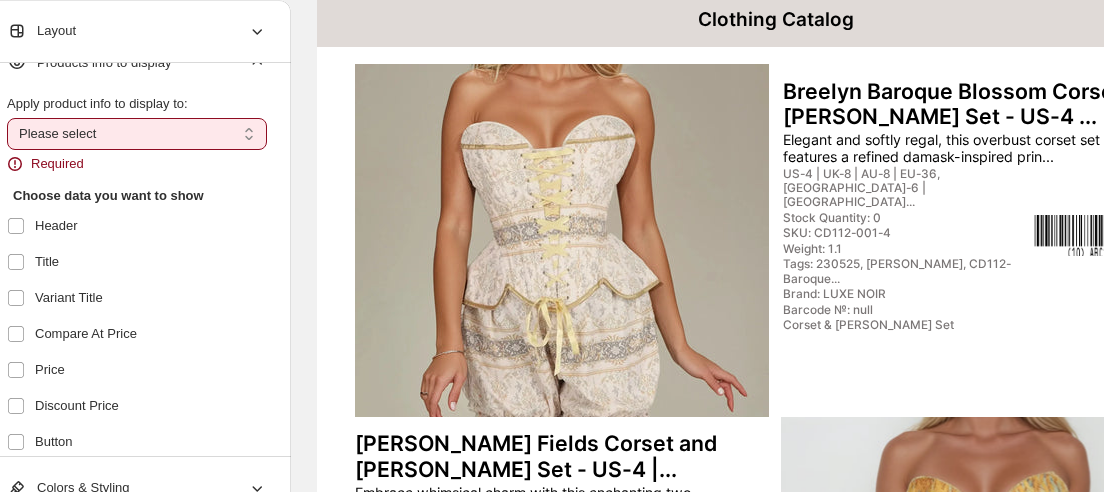 click on "**********" at bounding box center (137, 134) 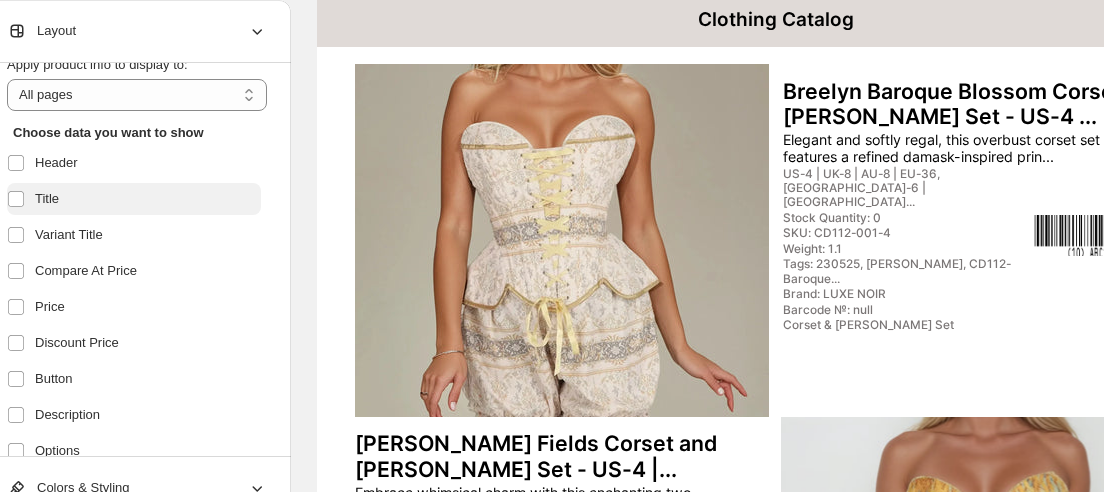 scroll, scrollTop: 74, scrollLeft: 0, axis: vertical 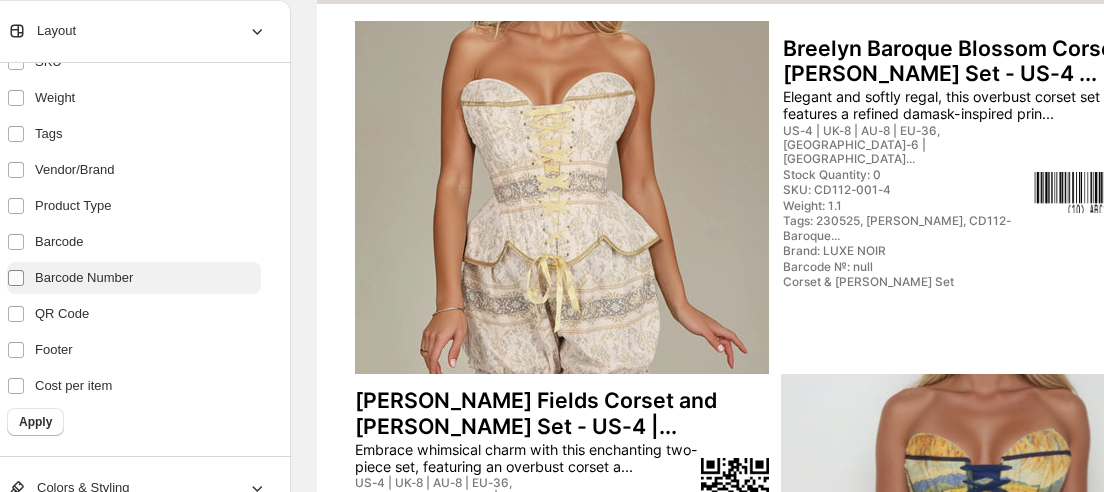click at bounding box center (16, 278) 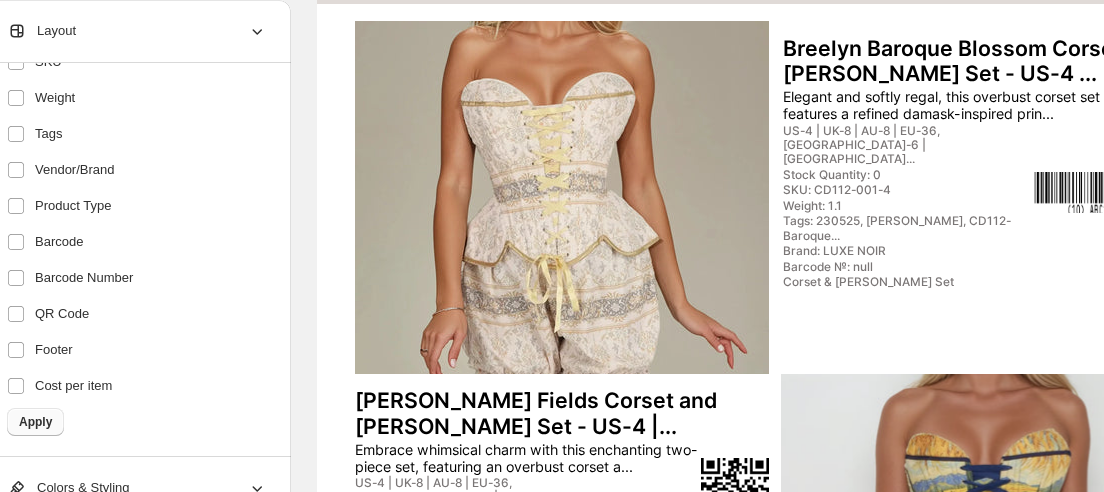 click on "Apply" at bounding box center [35, 422] 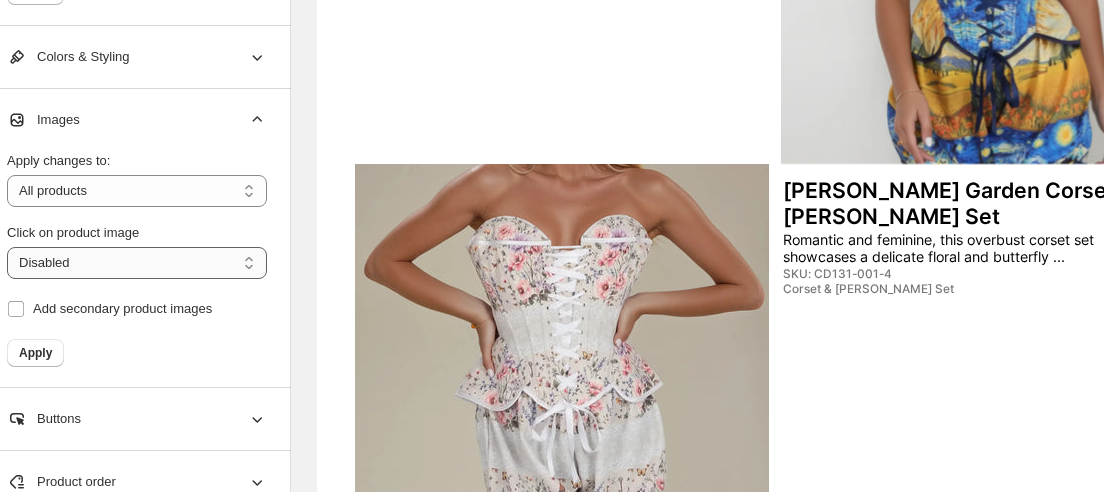 scroll, scrollTop: 774, scrollLeft: 37, axis: both 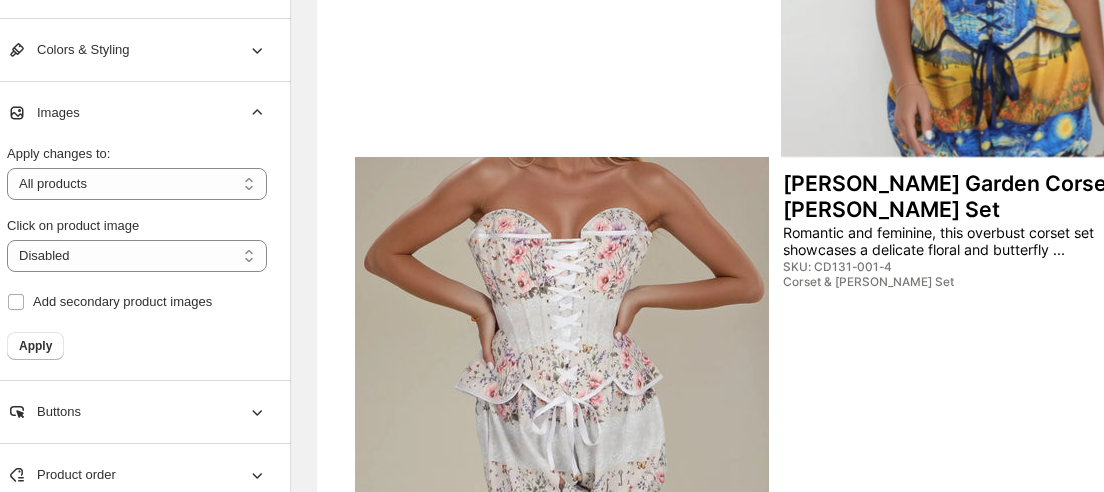 click 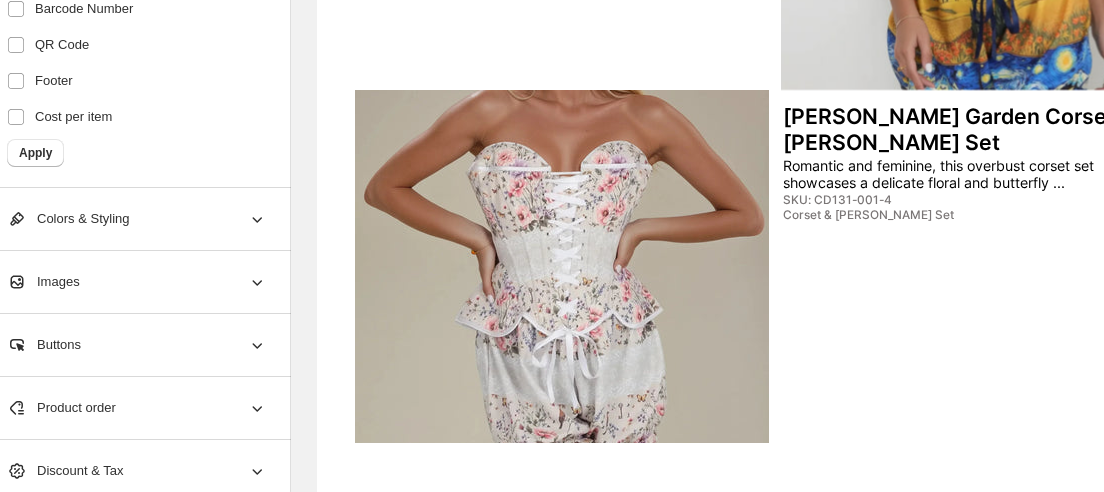 scroll, scrollTop: 840, scrollLeft: 37, axis: both 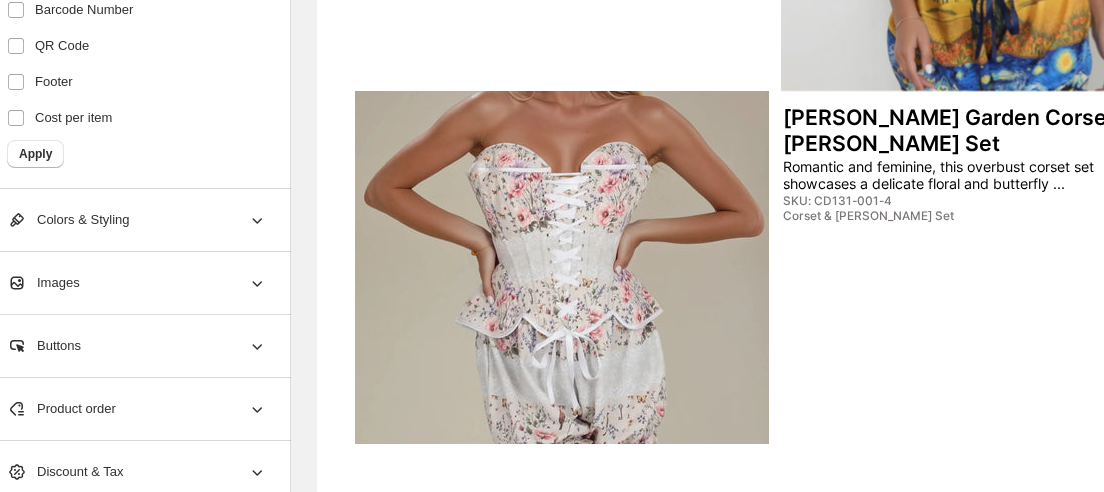 click on "**********" at bounding box center [139, 220] 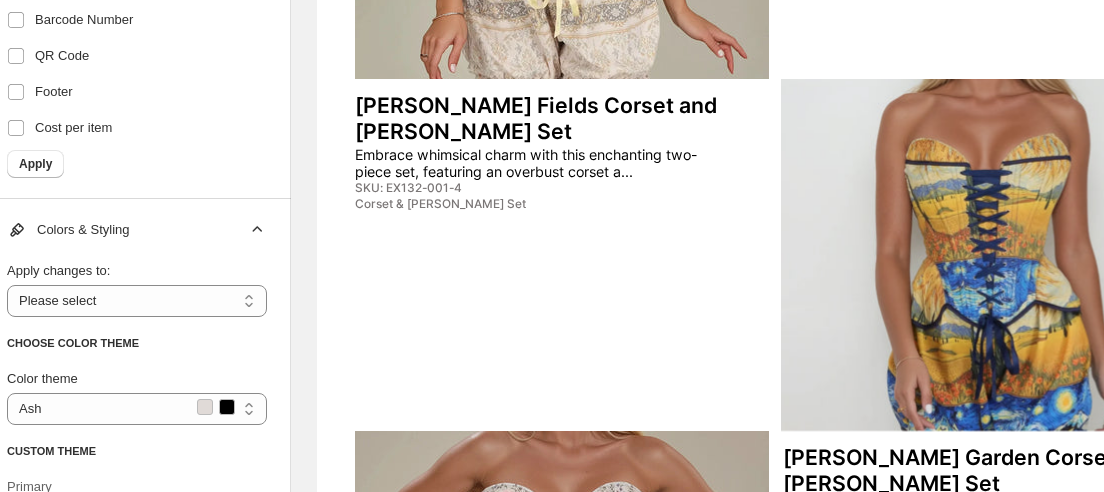 scroll, scrollTop: 576, scrollLeft: 37, axis: both 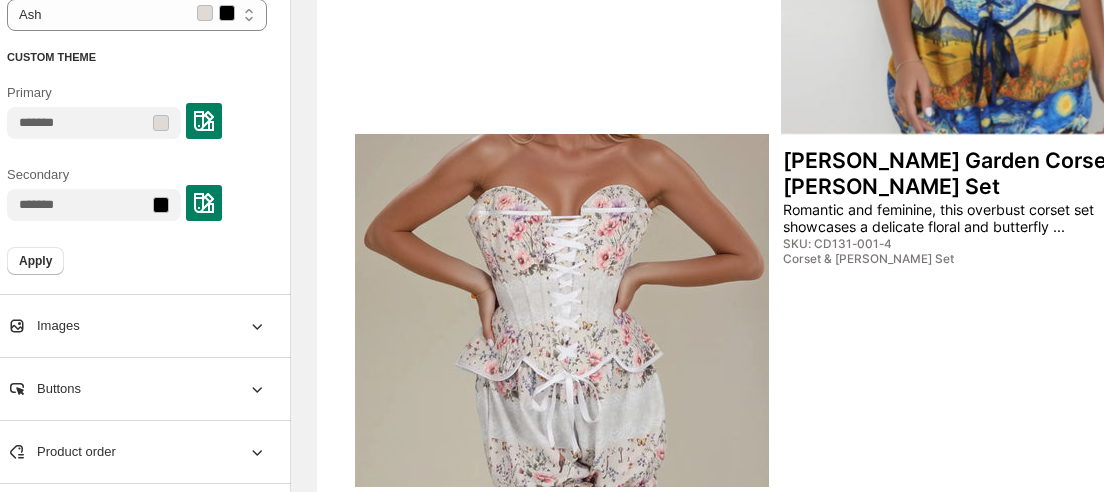 click 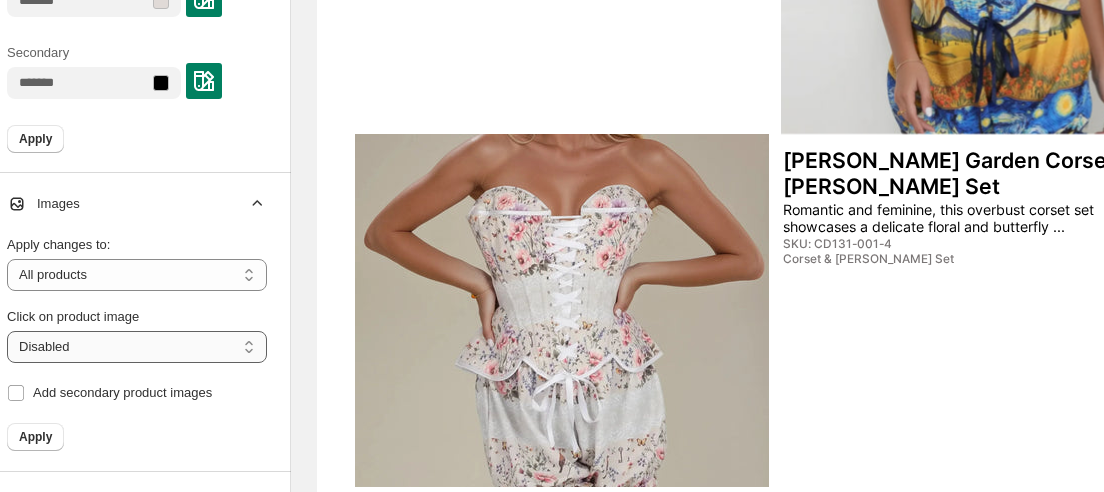 click on "**********" at bounding box center (137, 347) 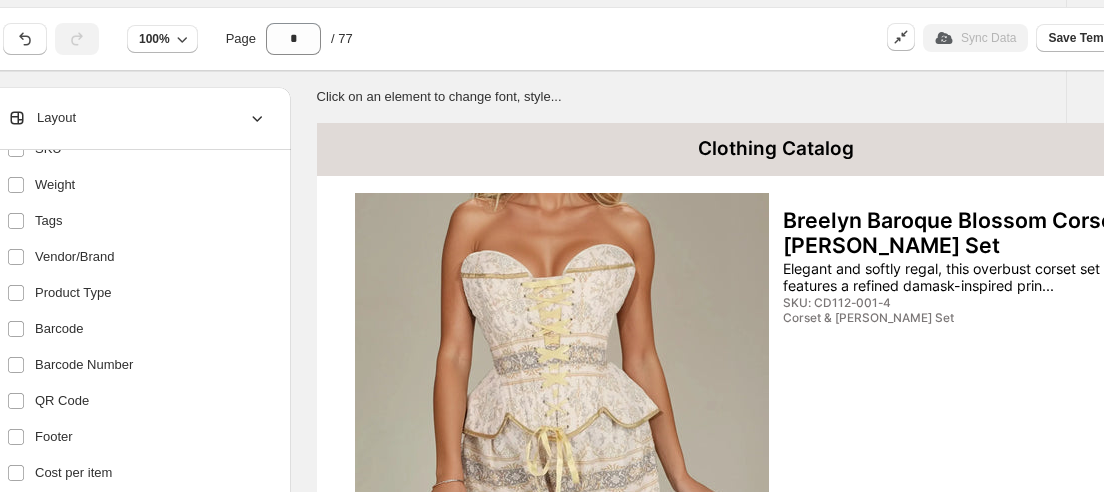 scroll, scrollTop: 0, scrollLeft: 37, axis: horizontal 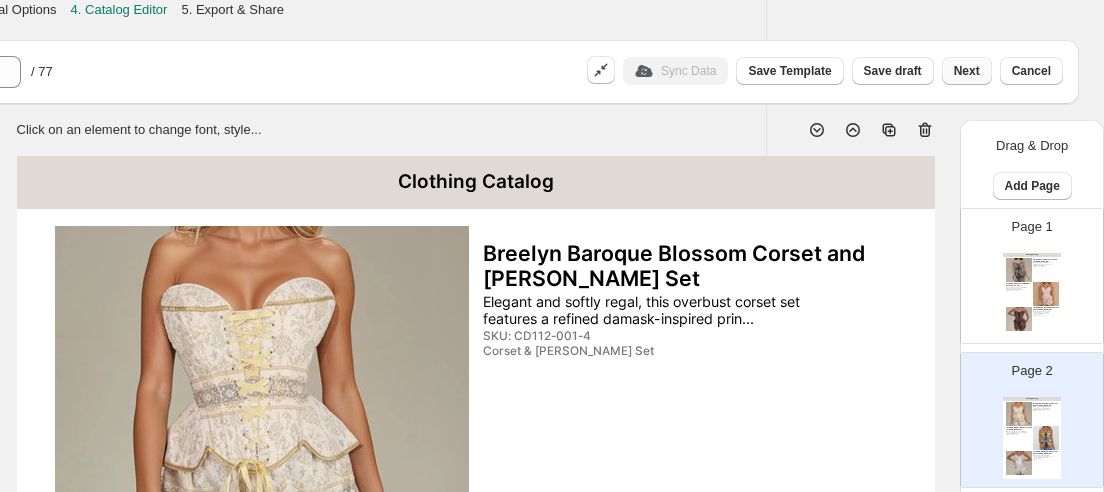 click on "Next" at bounding box center (967, 71) 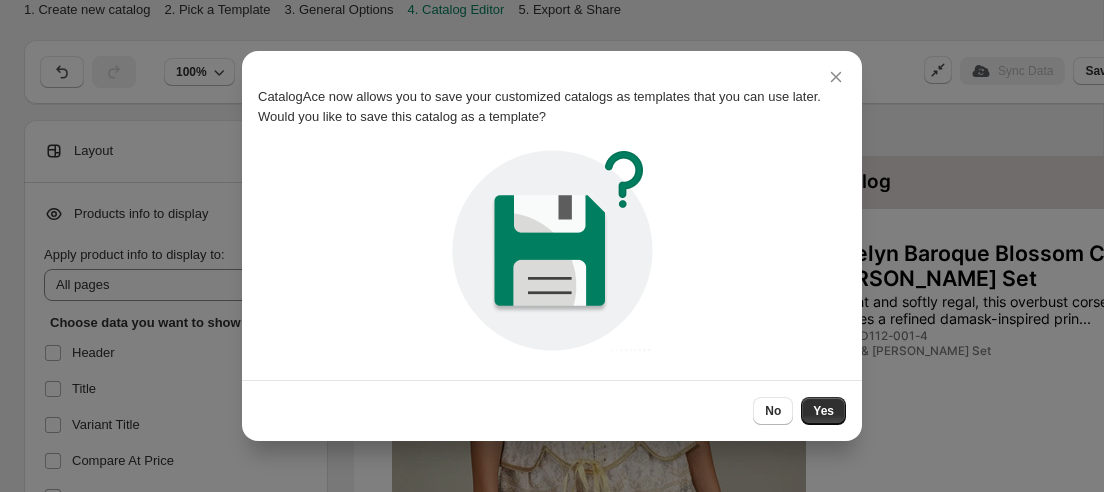 scroll, scrollTop: 0, scrollLeft: 0, axis: both 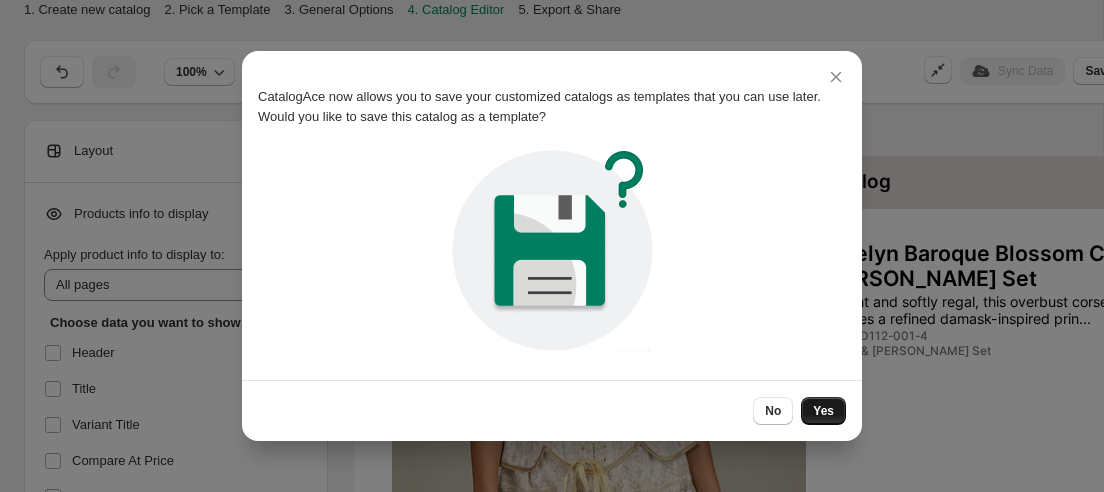 click on "Yes" at bounding box center [823, 411] 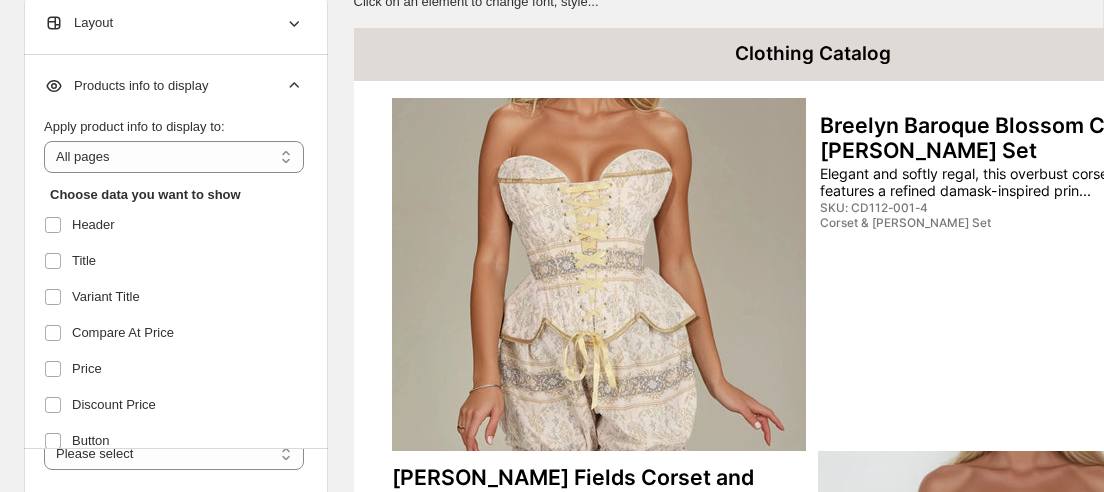 scroll, scrollTop: 281, scrollLeft: 0, axis: vertical 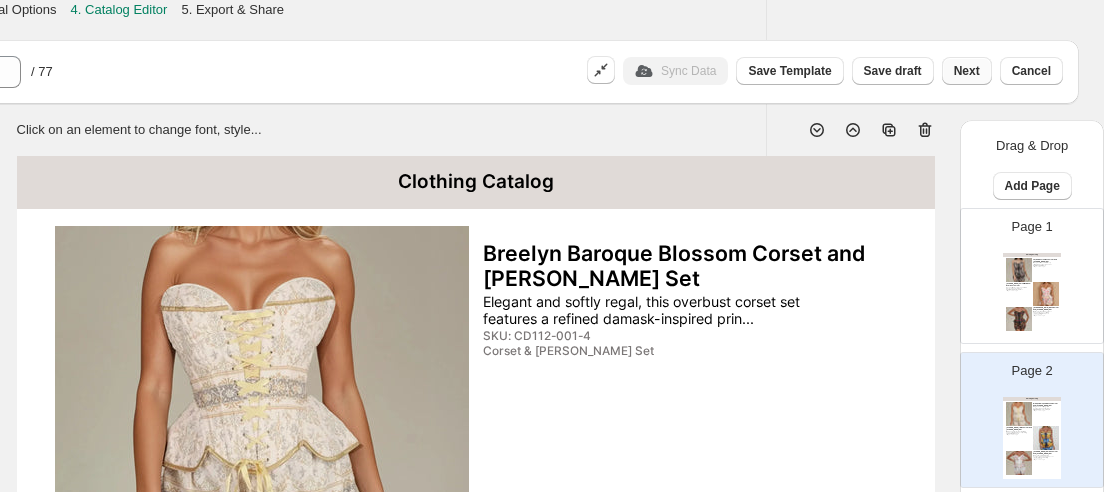 click on "Next" at bounding box center [967, 71] 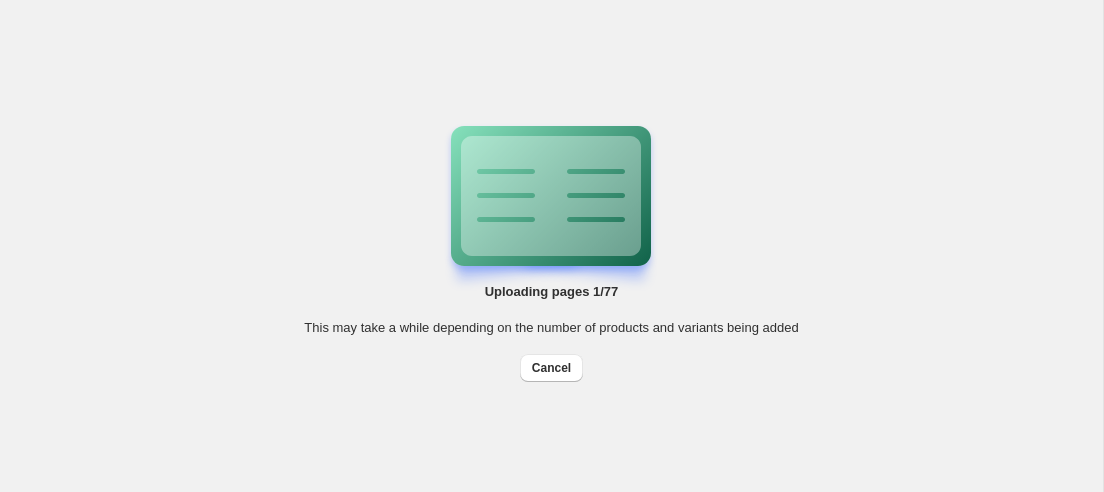 scroll, scrollTop: 0, scrollLeft: 0, axis: both 